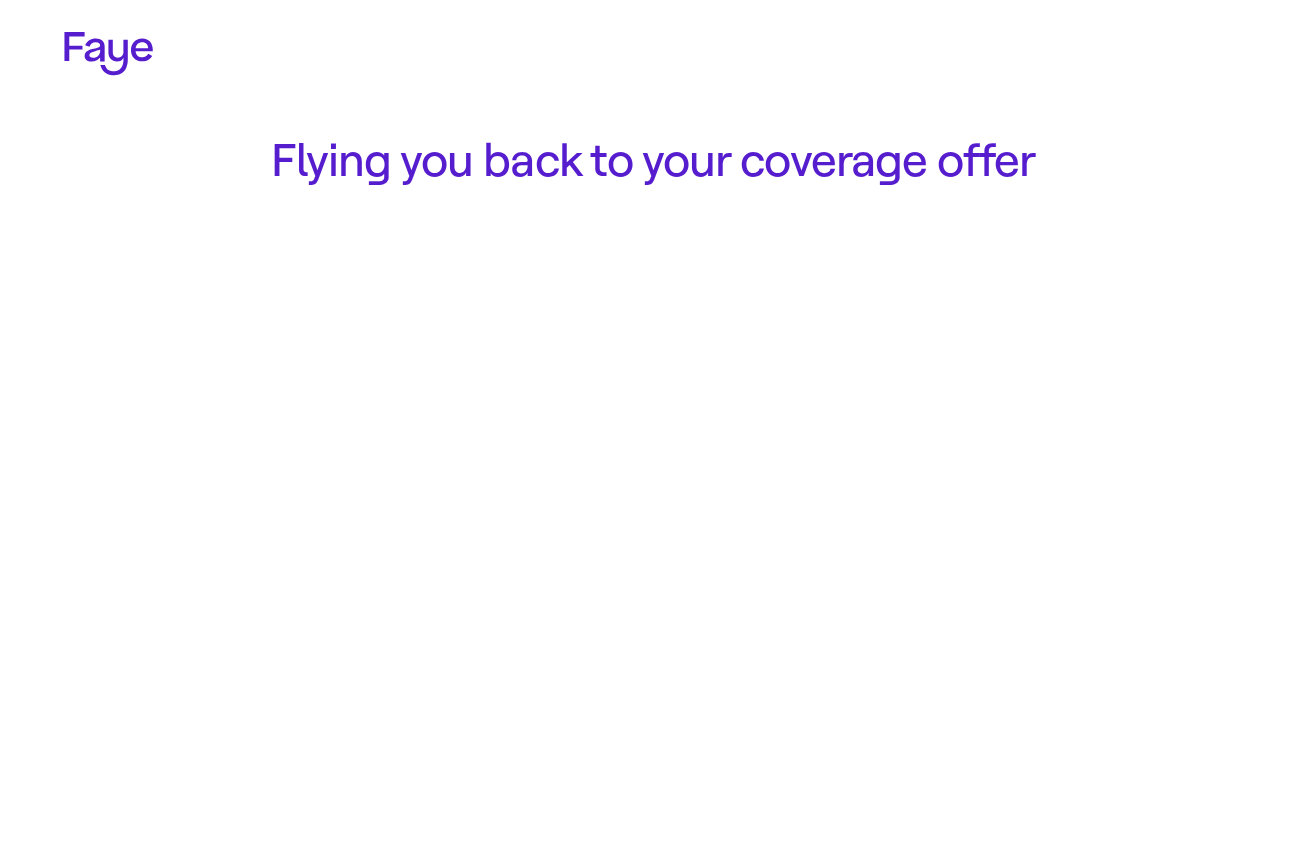scroll, scrollTop: 0, scrollLeft: 0, axis: both 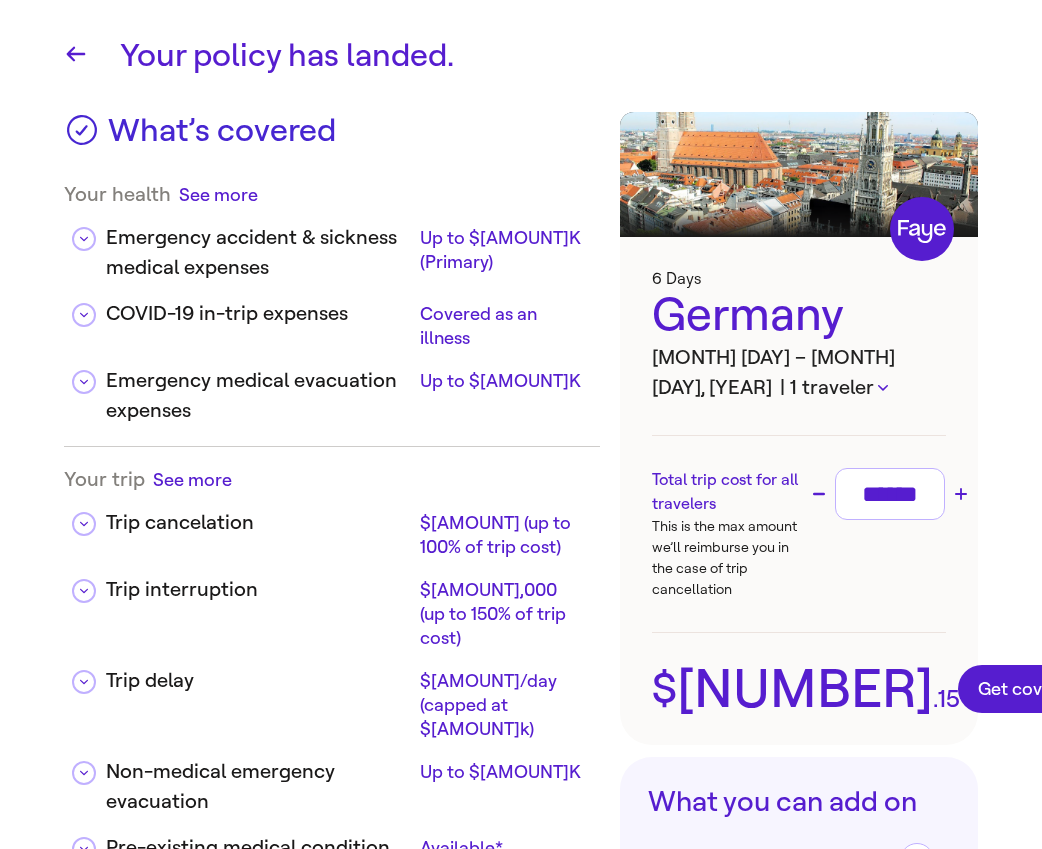 click on "******" at bounding box center [878, 494] 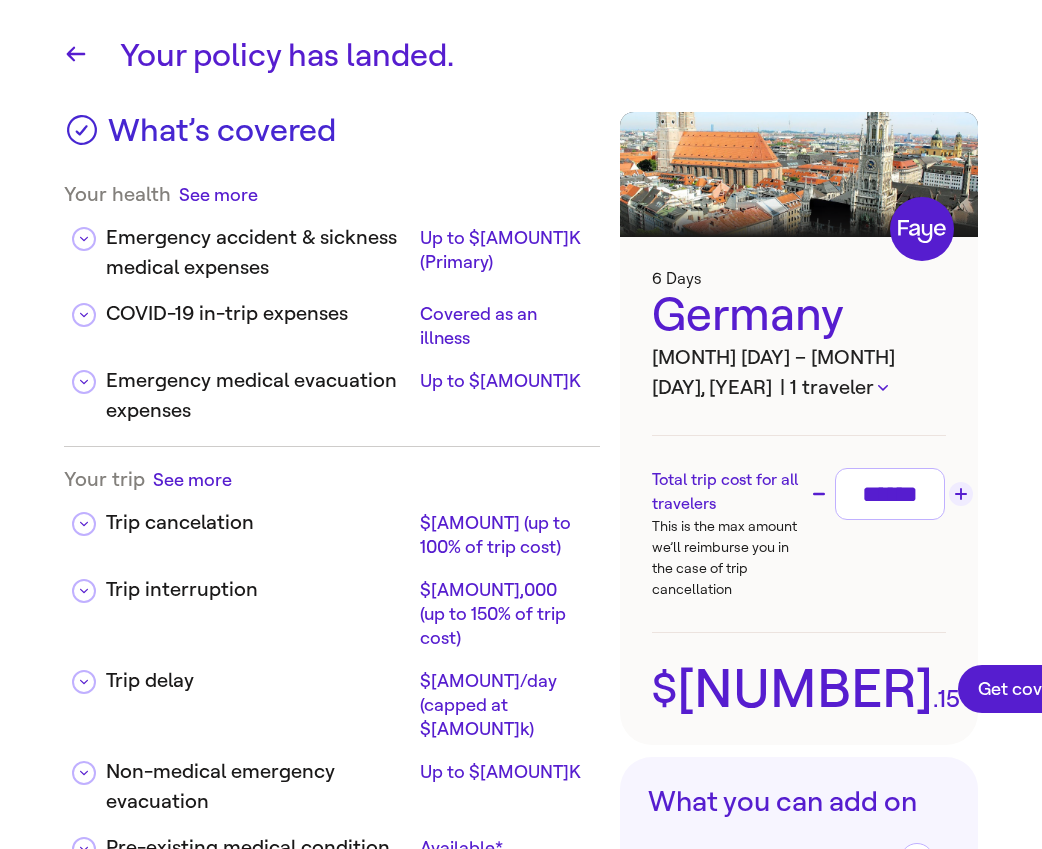 click 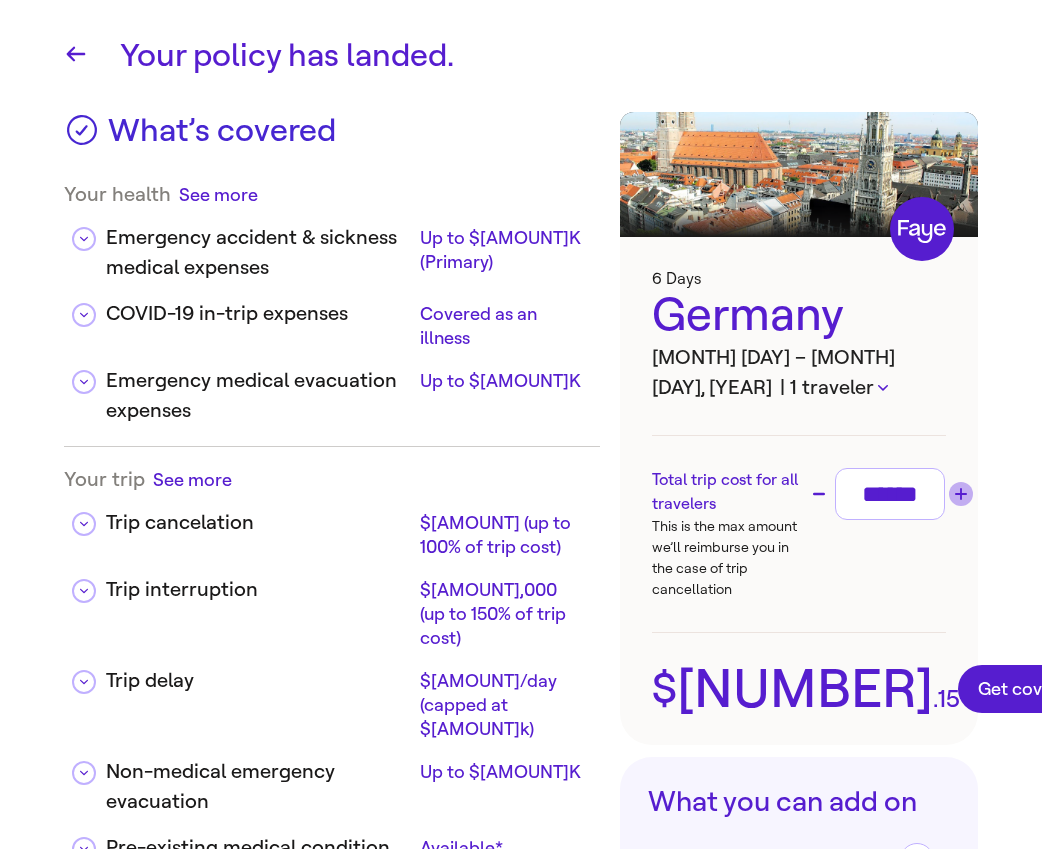 click 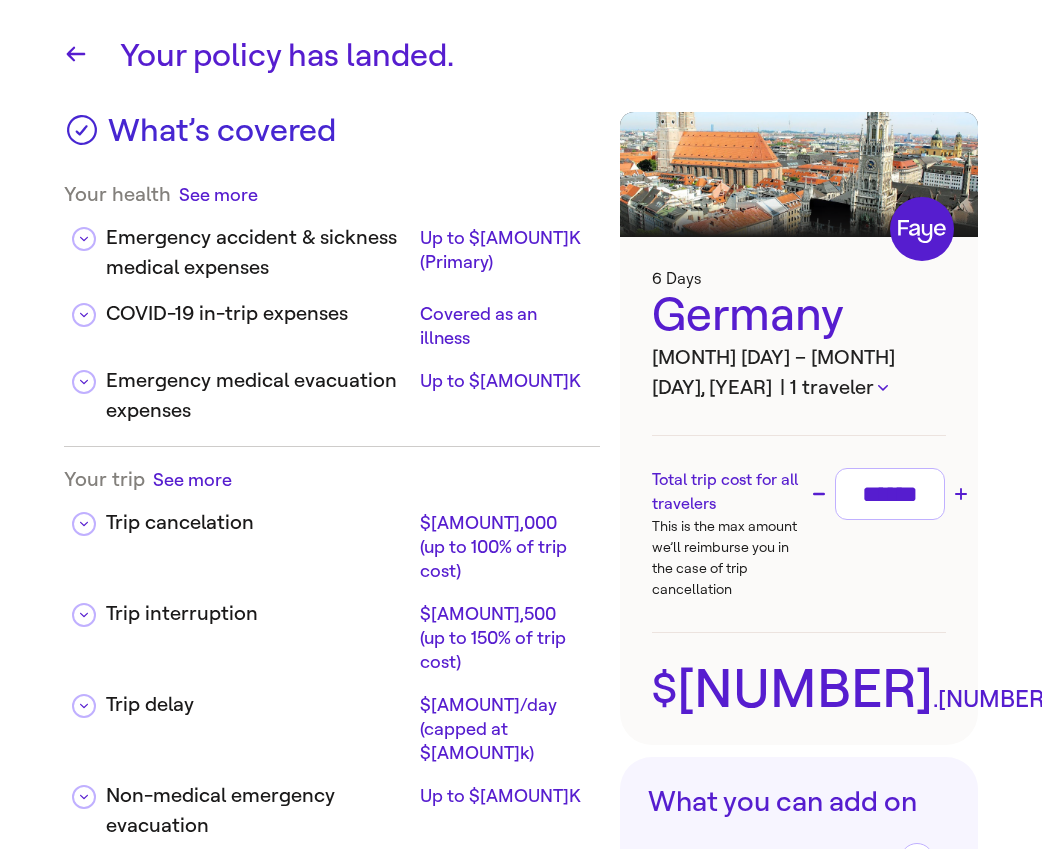 click on "Get covered" at bounding box center (1135, 689) 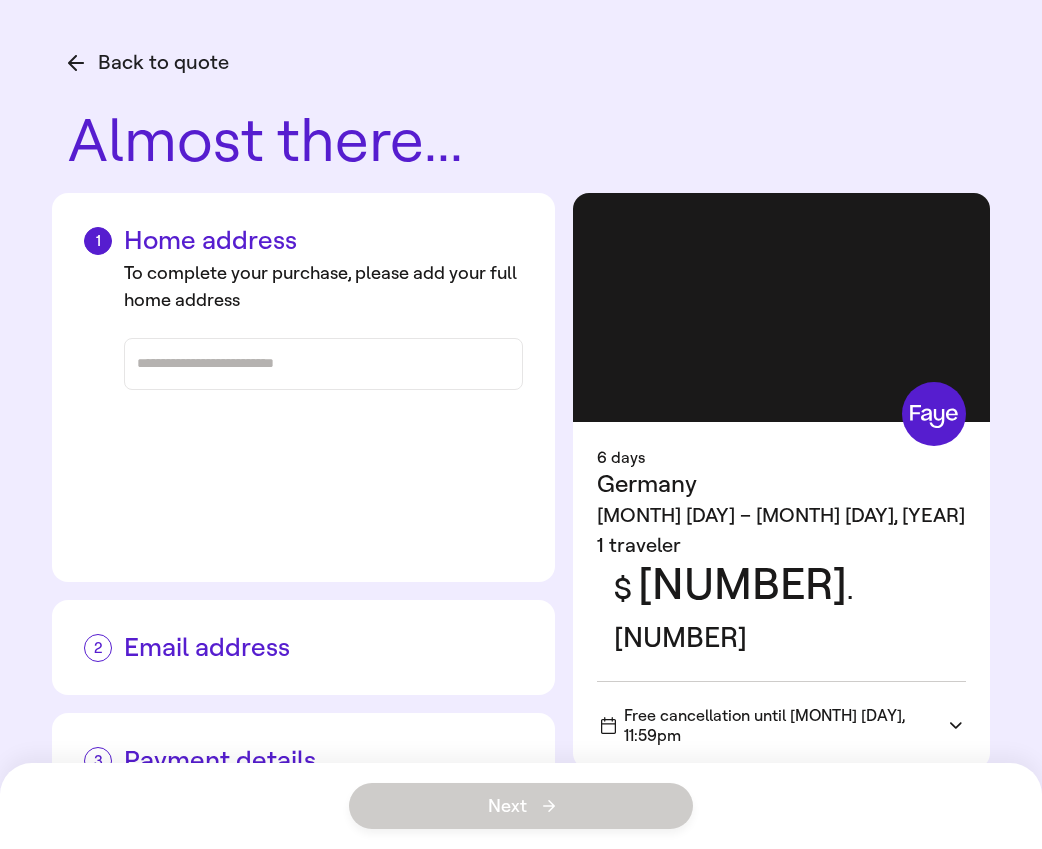 scroll, scrollTop: 0, scrollLeft: 0, axis: both 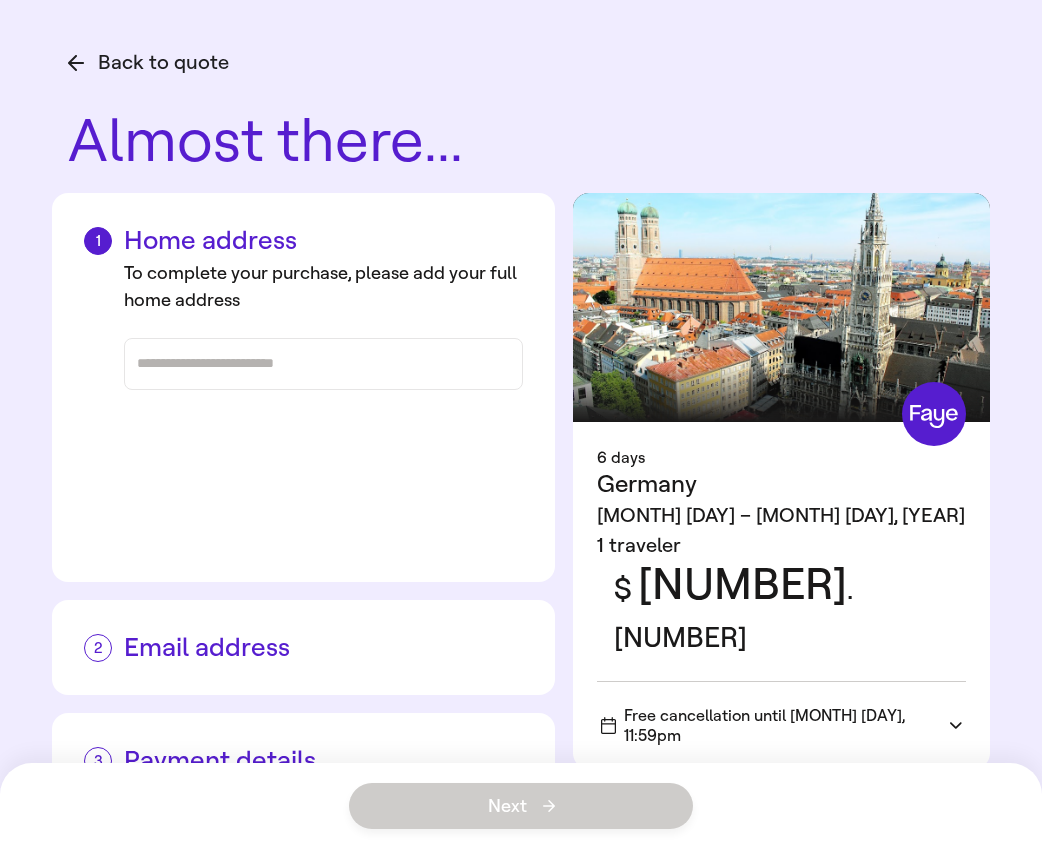 click at bounding box center [323, 364] 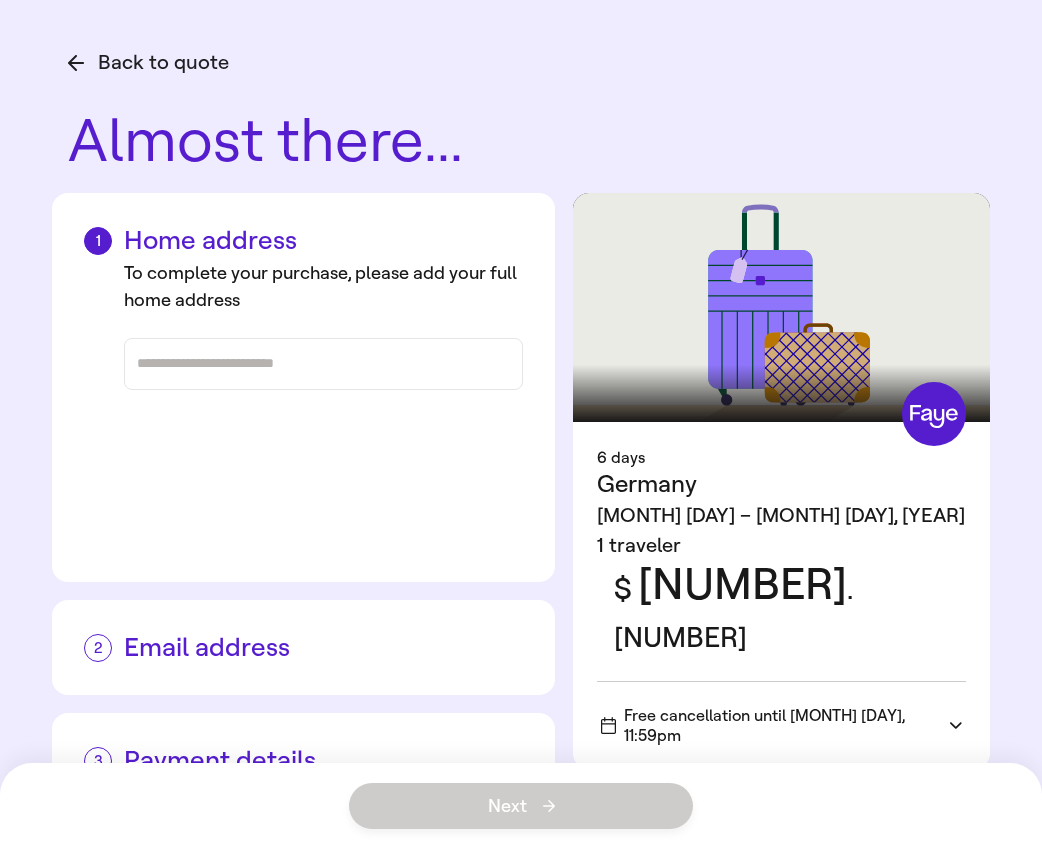 type on "*" 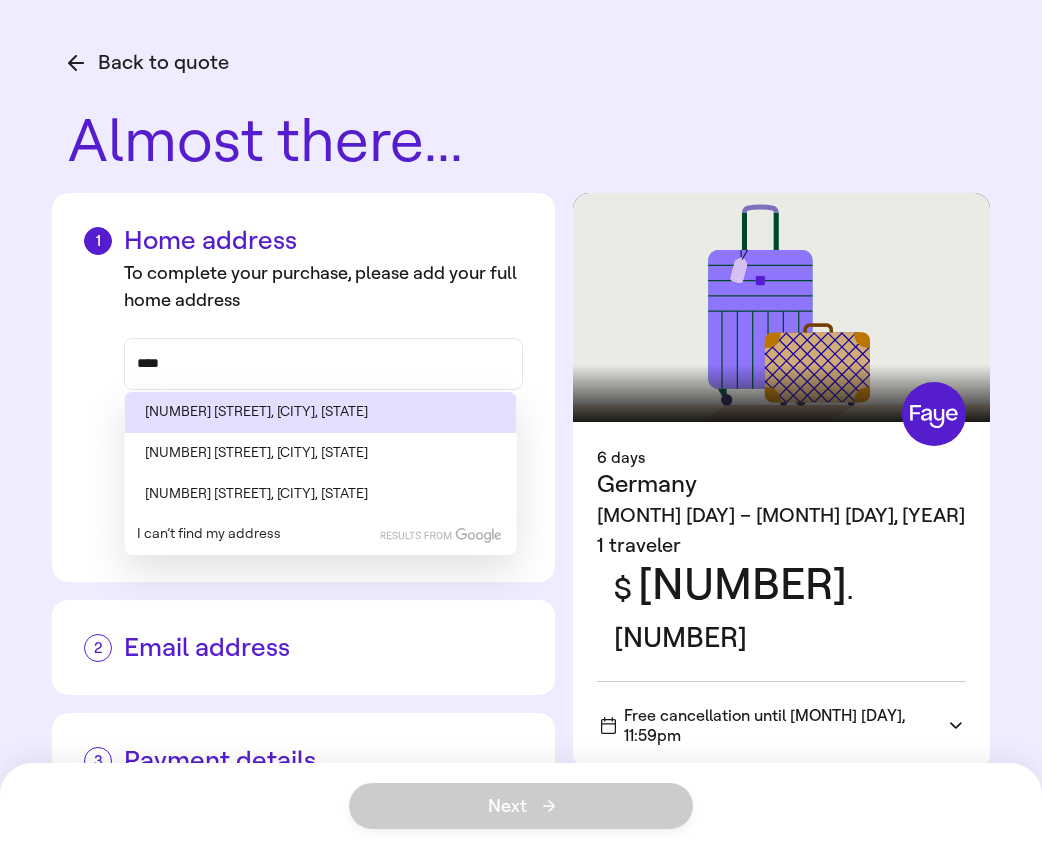 click on "34 D Street, Aurora, CO" at bounding box center [321, 412] 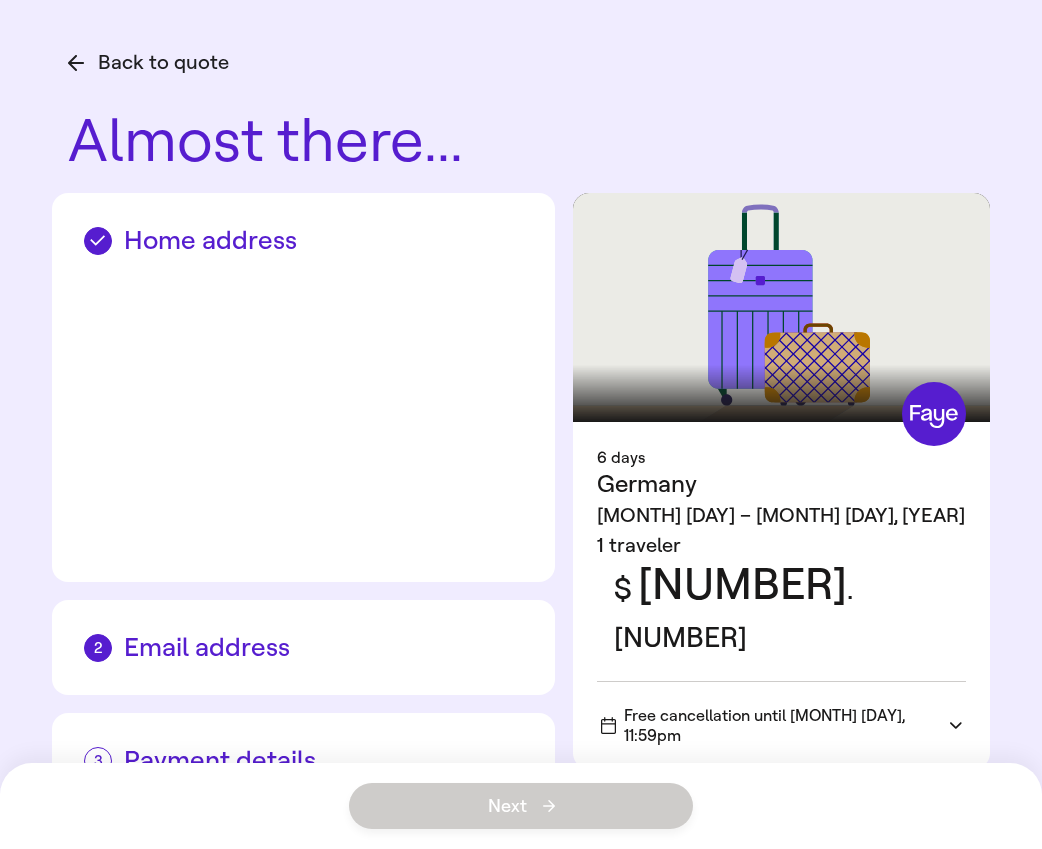 type on "**********" 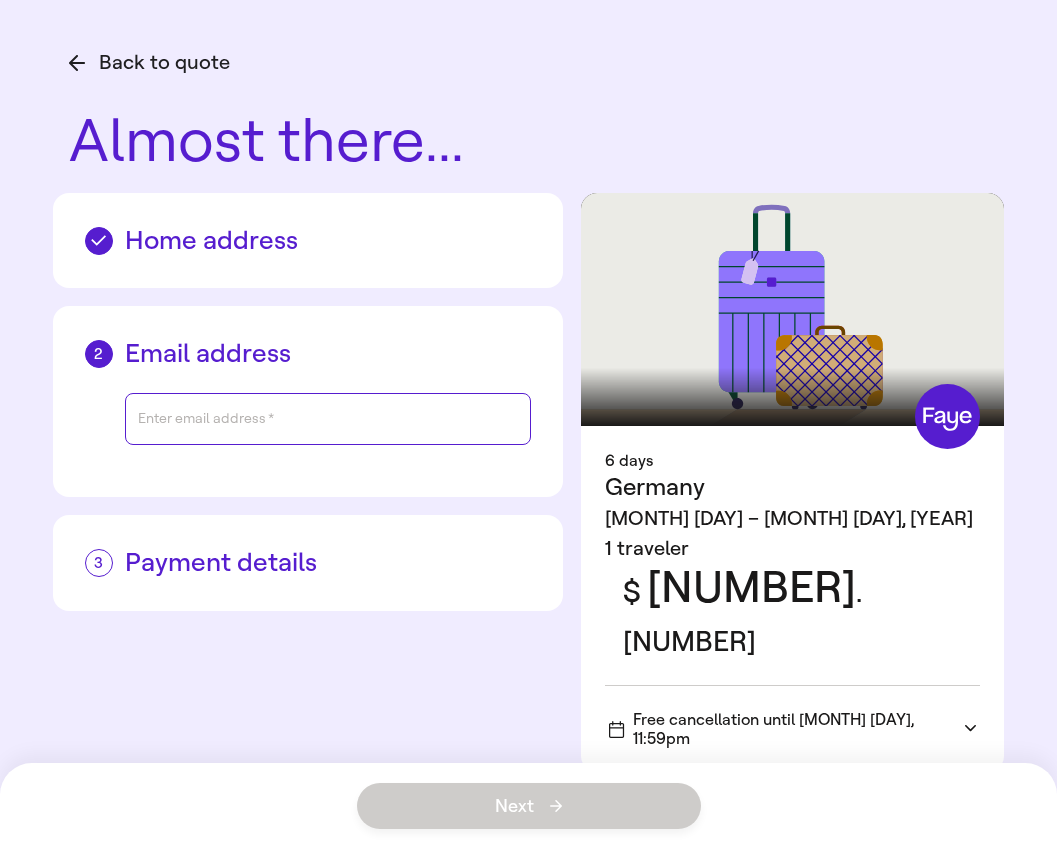 click on "Enter email address   *" at bounding box center (328, 419) 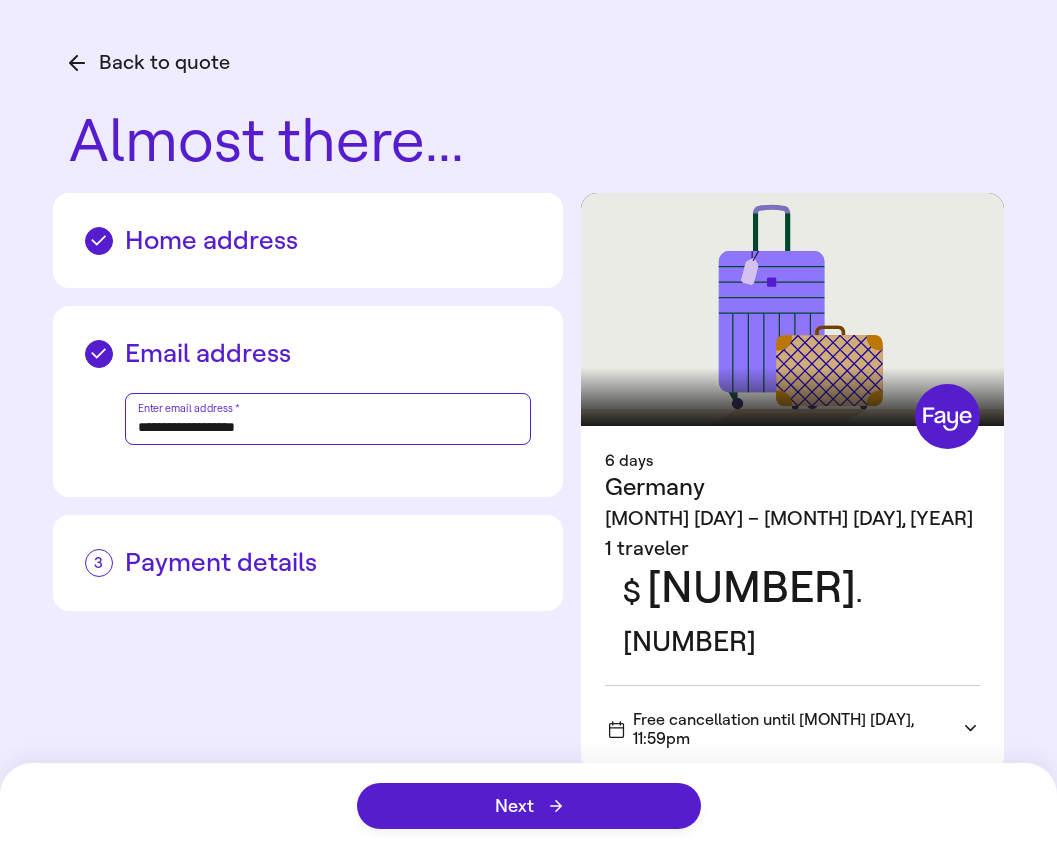 click on "**********" at bounding box center (328, 419) 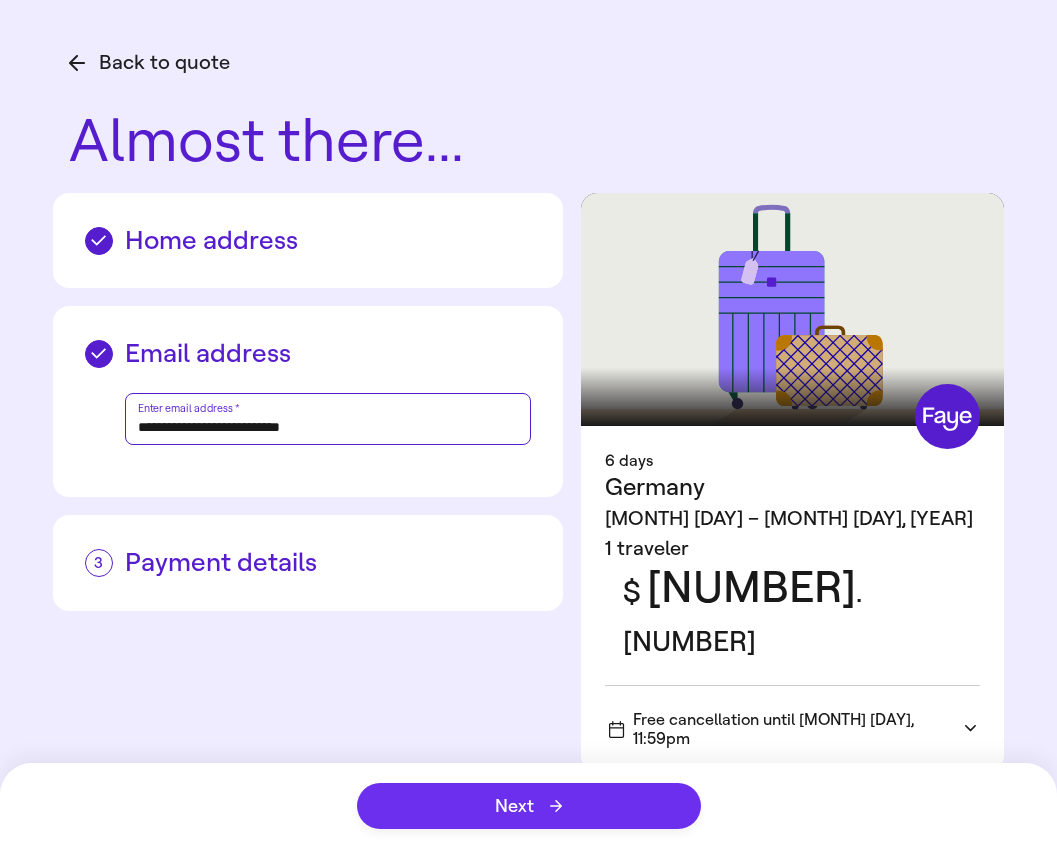 type on "**********" 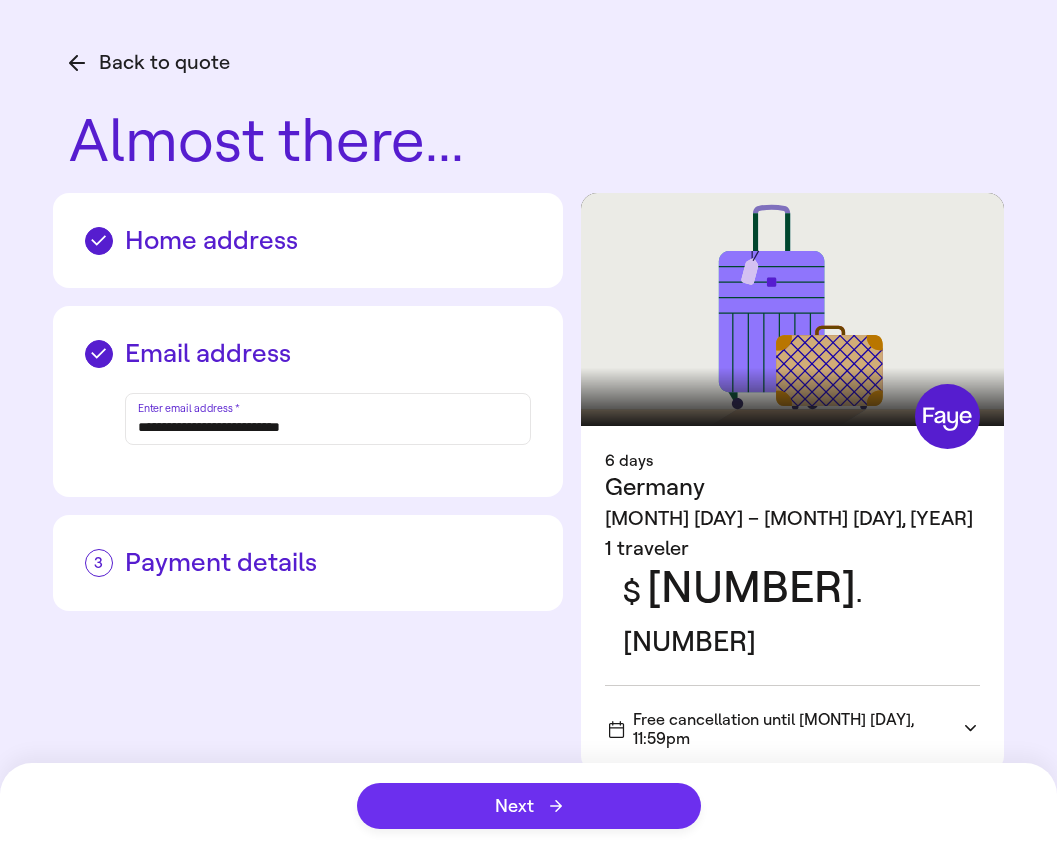 click on "Next" at bounding box center (528, 806) 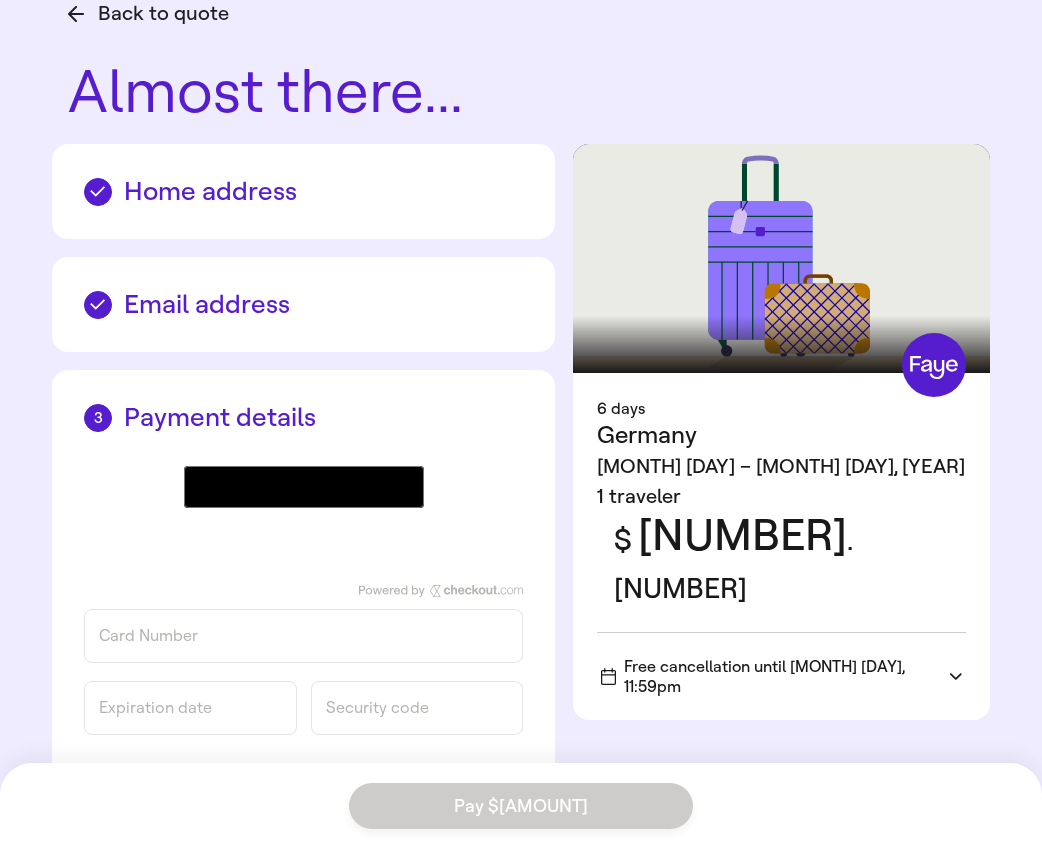 scroll, scrollTop: 102, scrollLeft: 0, axis: vertical 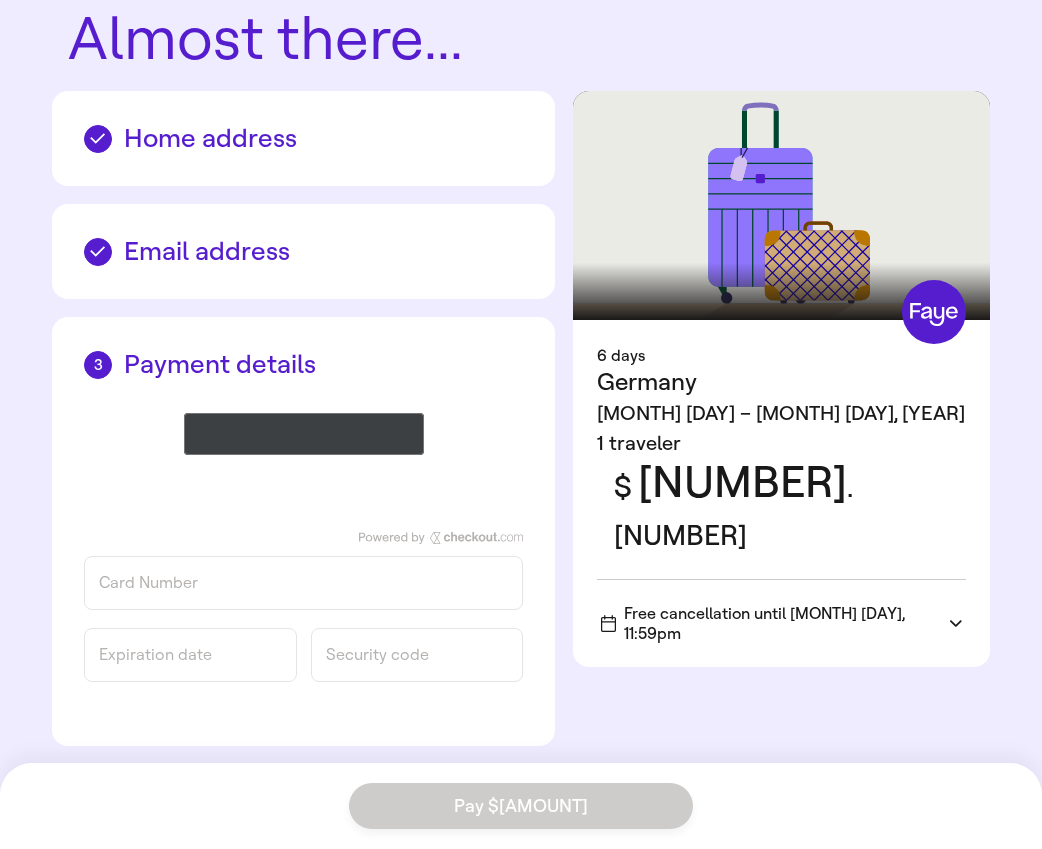click on "@import url(//fonts.googleapis.com/css?family=Google+Sans_old:500) ••••••" 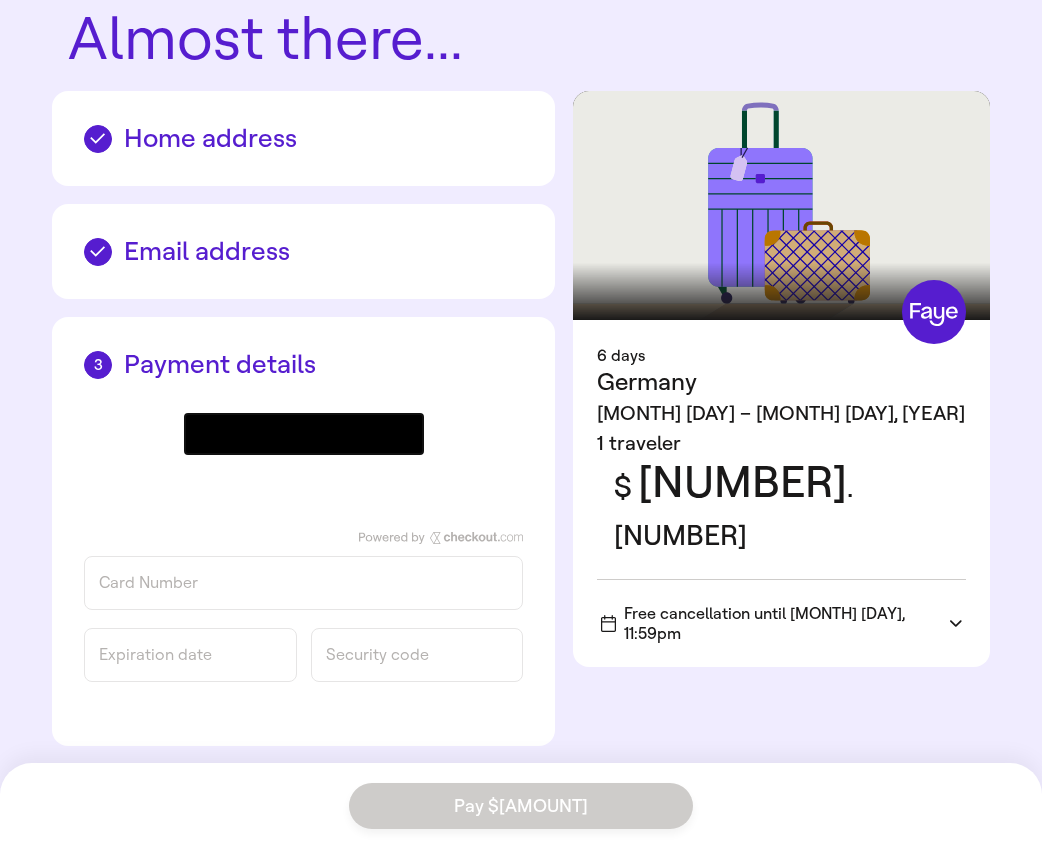 click on "Card Number" at bounding box center (303, 583) 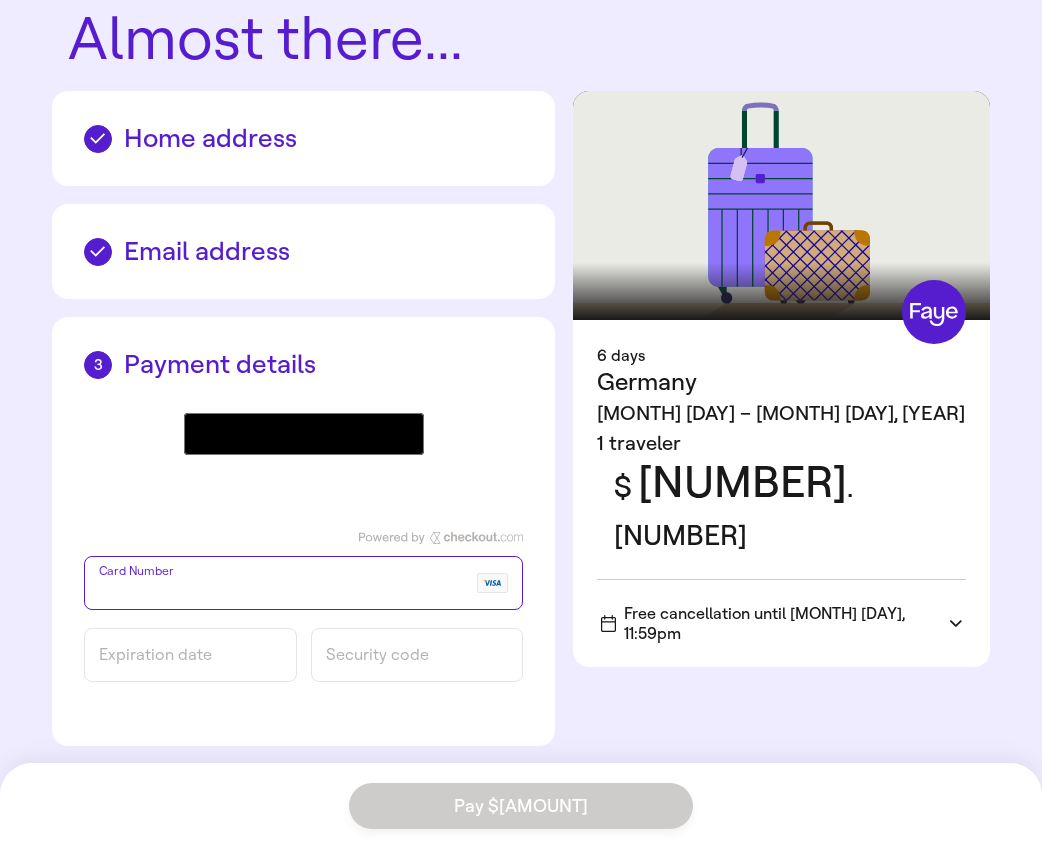 click on "Expiration date" at bounding box center [190, 655] 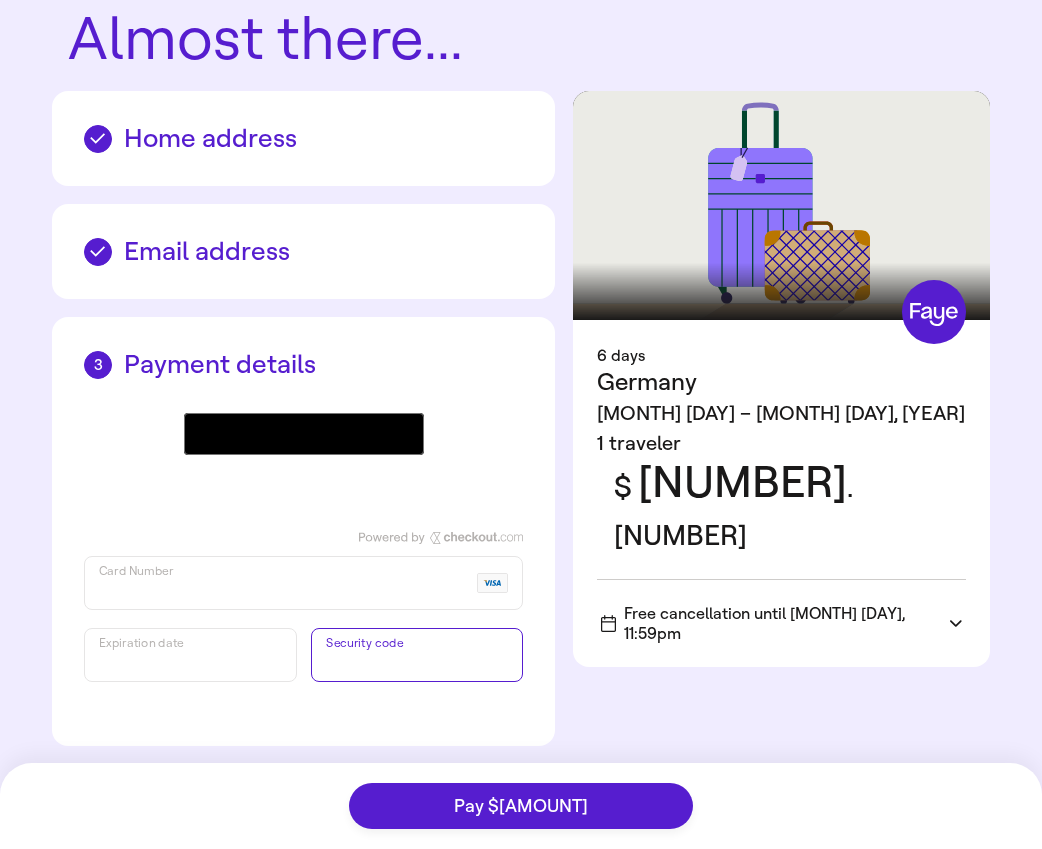 click on "Refund window Cancellation terms You can cancel for a full refund until  Aug 20, 11:59 pm  —as long as your trip hasn’t started and you haven’t filed a claim or experienced a covered loss. How to cancel Cancel anytime in the Faye app or by reaching out through any of our support channels. Pay $145.30 Free cancellation until Aug 20, 11:59pm" at bounding box center [521, 806] 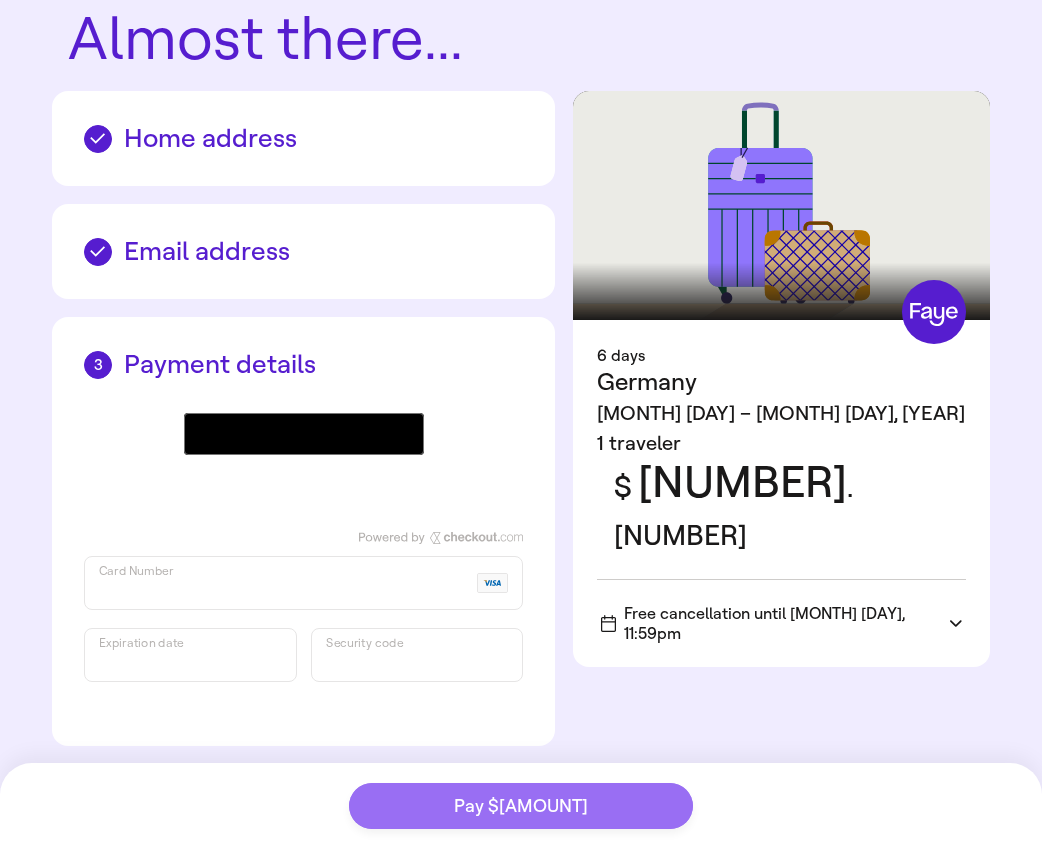 click on "Pay $145.30" at bounding box center [521, 806] 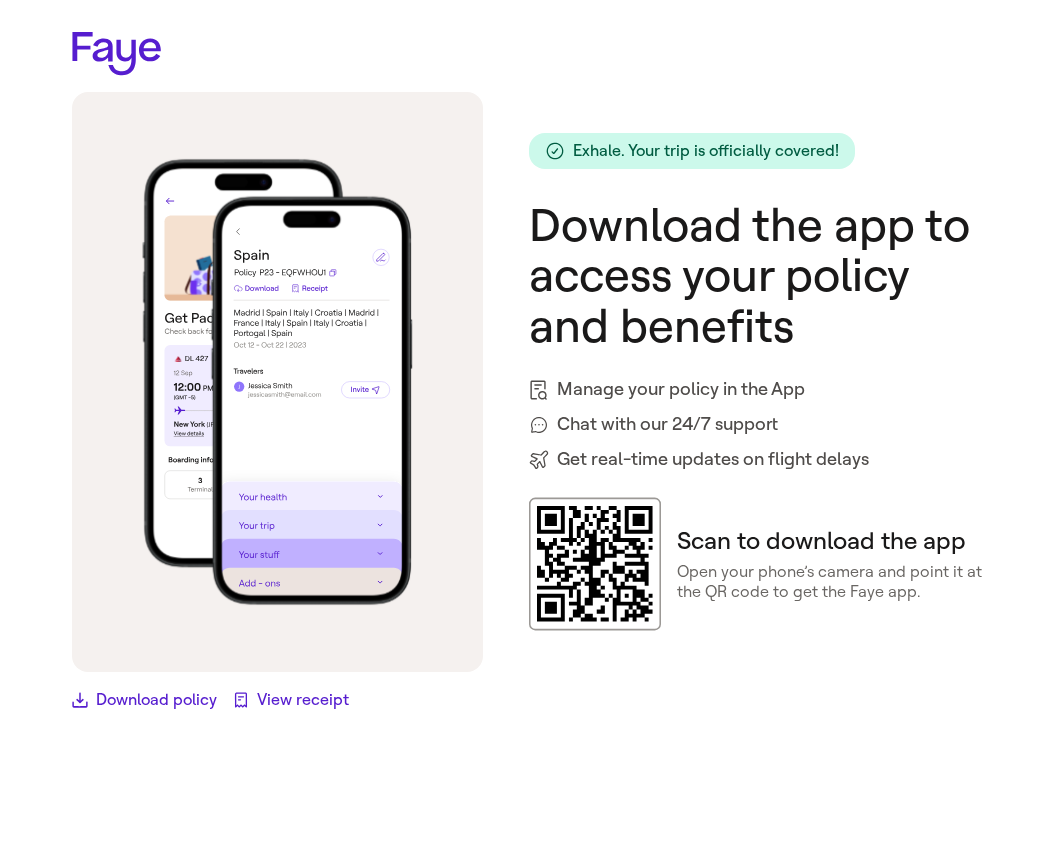 scroll, scrollTop: 0, scrollLeft: 0, axis: both 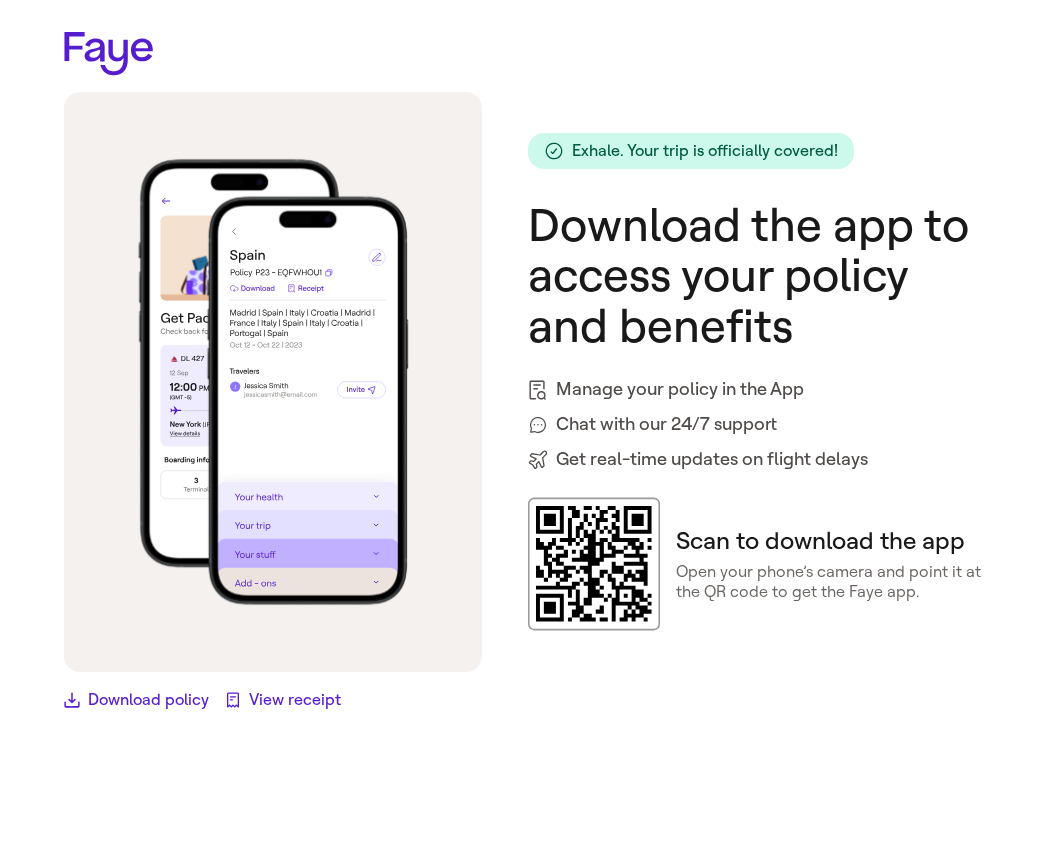 click on "Chat with our 24/7 support" at bounding box center (760, 424) 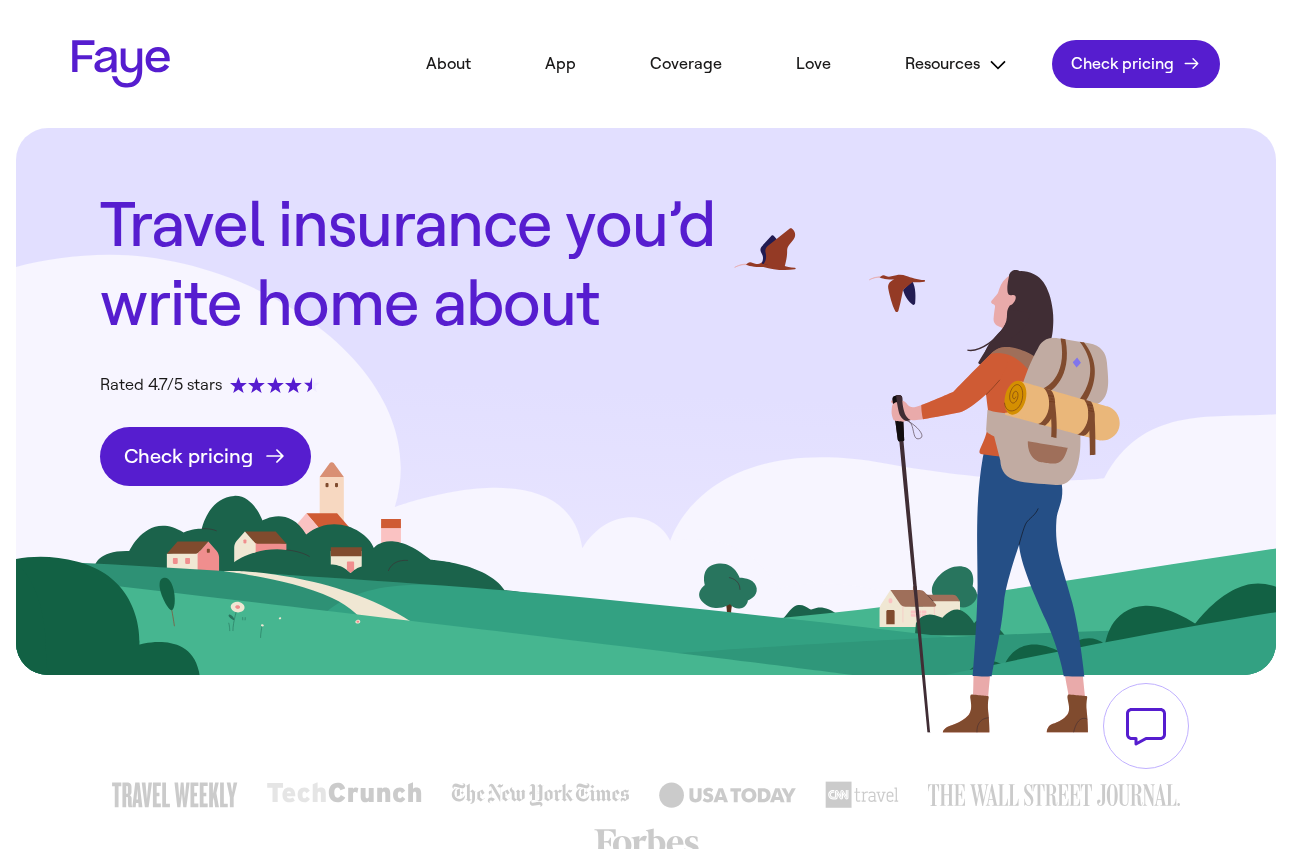 scroll, scrollTop: 0, scrollLeft: 0, axis: both 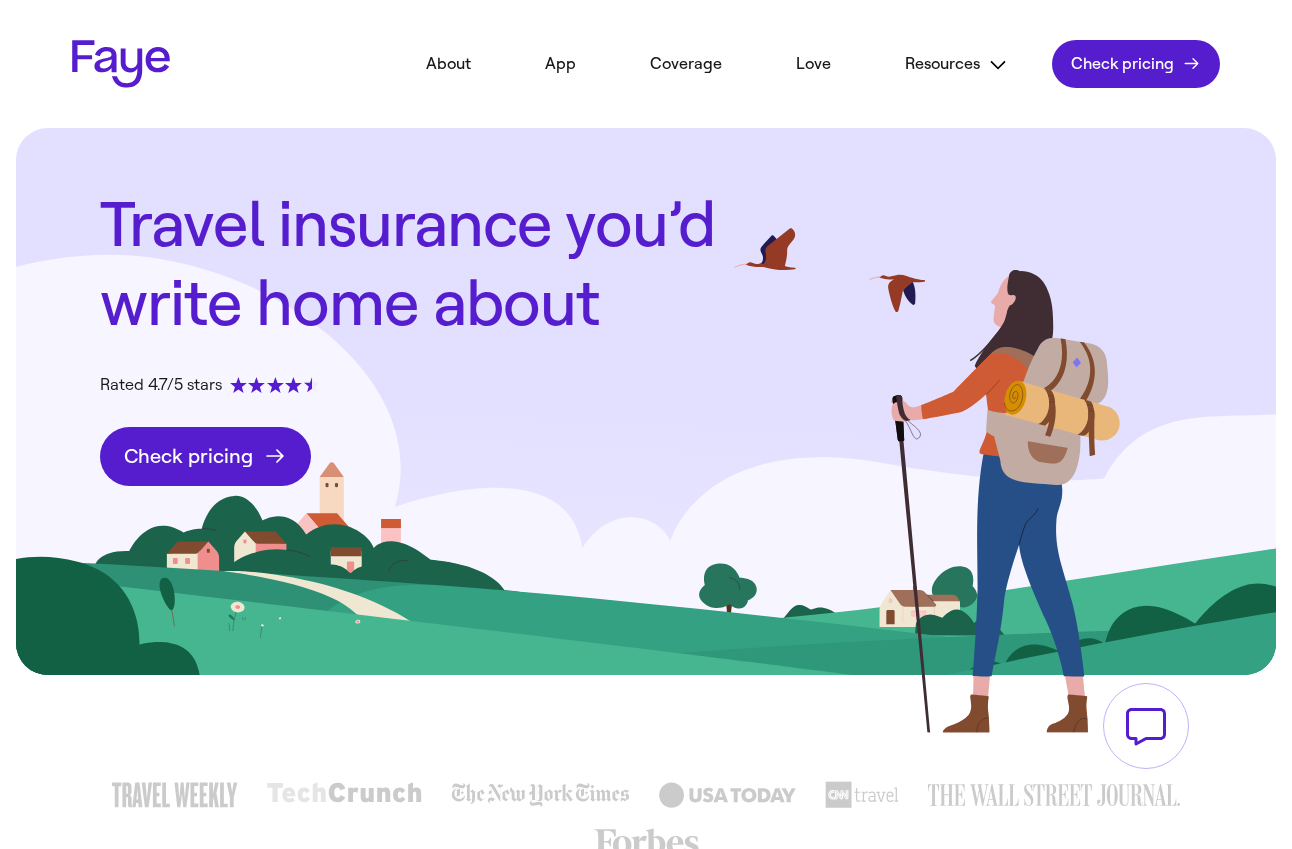 click 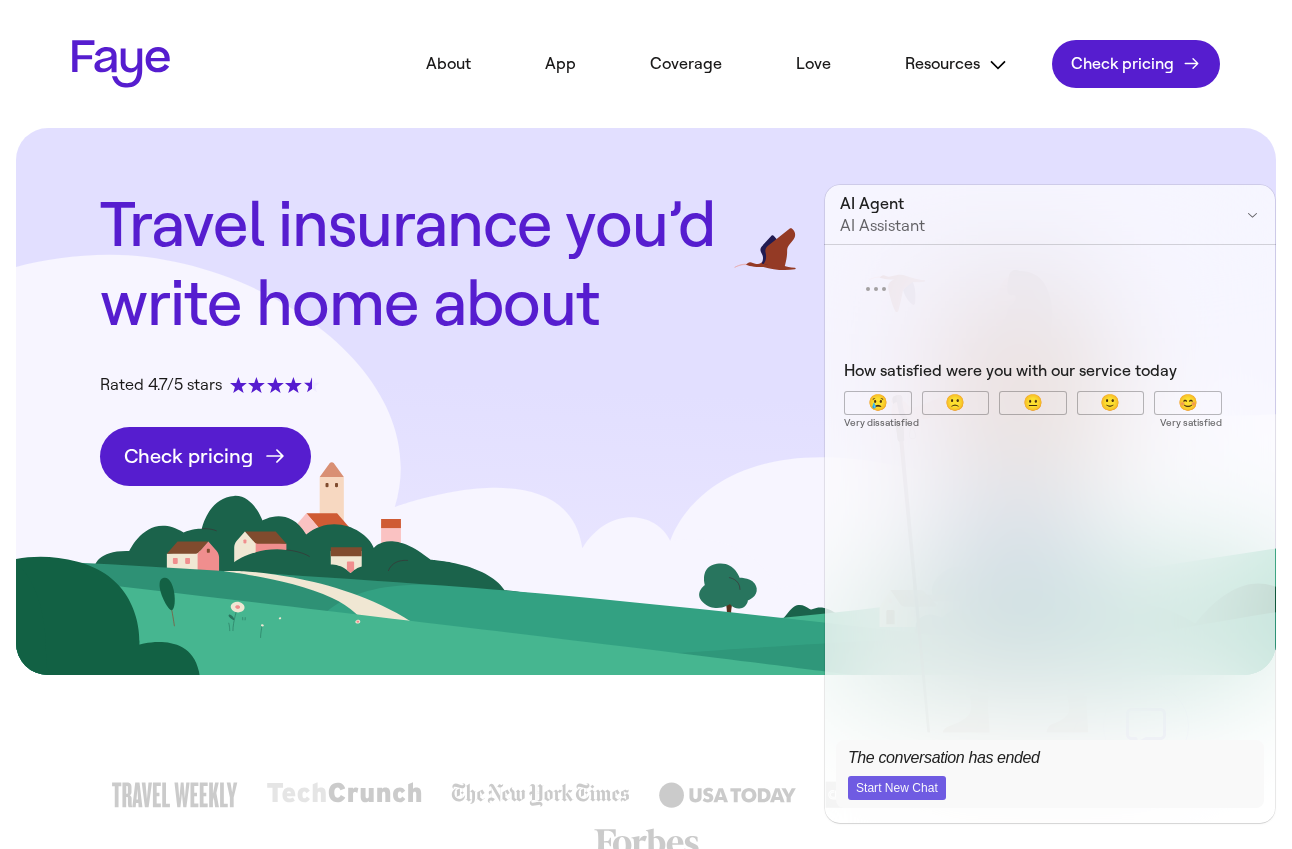 click on "How satisfied were you with our service today 😢 Very dissatisfied 🙁 😐 🙂 😊 Very satisfied" at bounding box center [1050, 484] 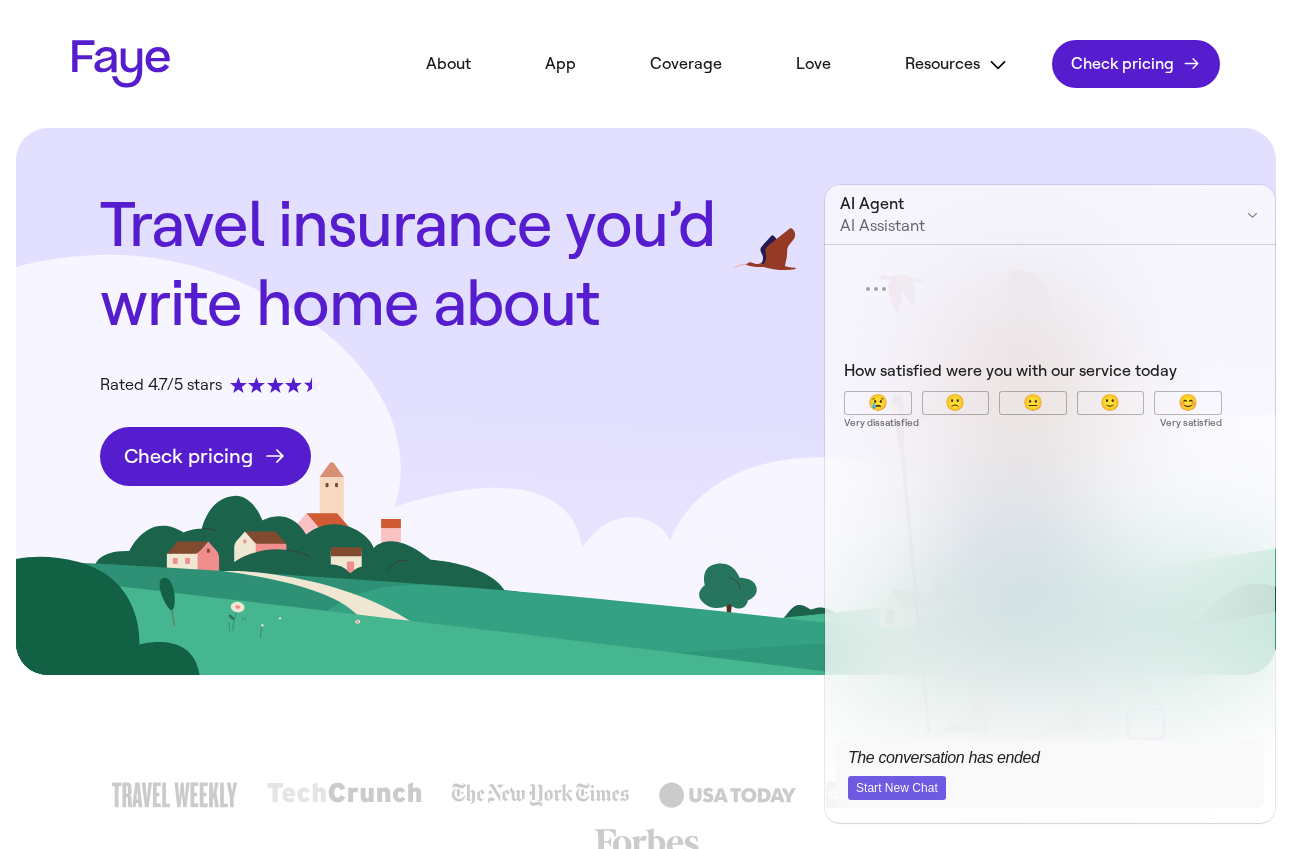 click on "Start New Chat" at bounding box center [897, 788] 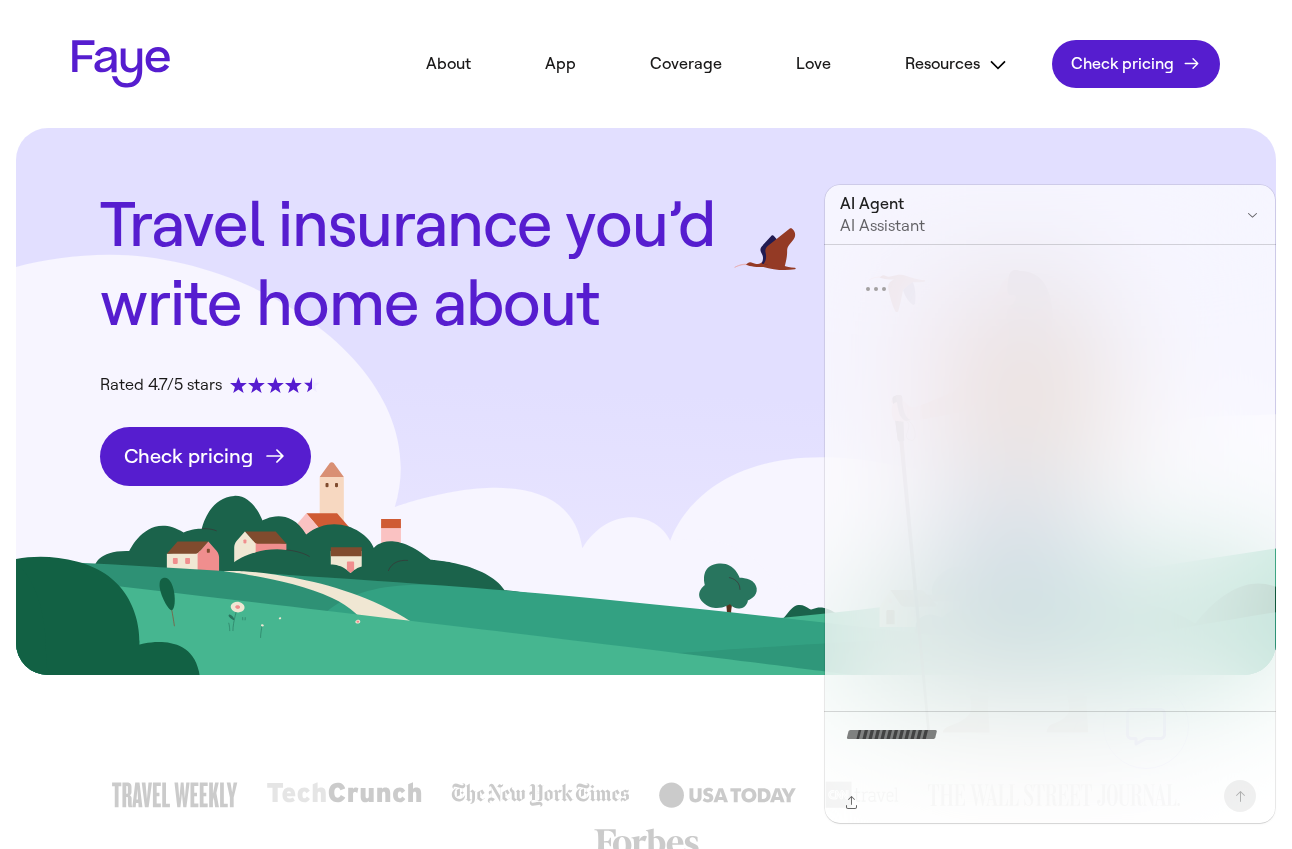 click at bounding box center (1030, 756) 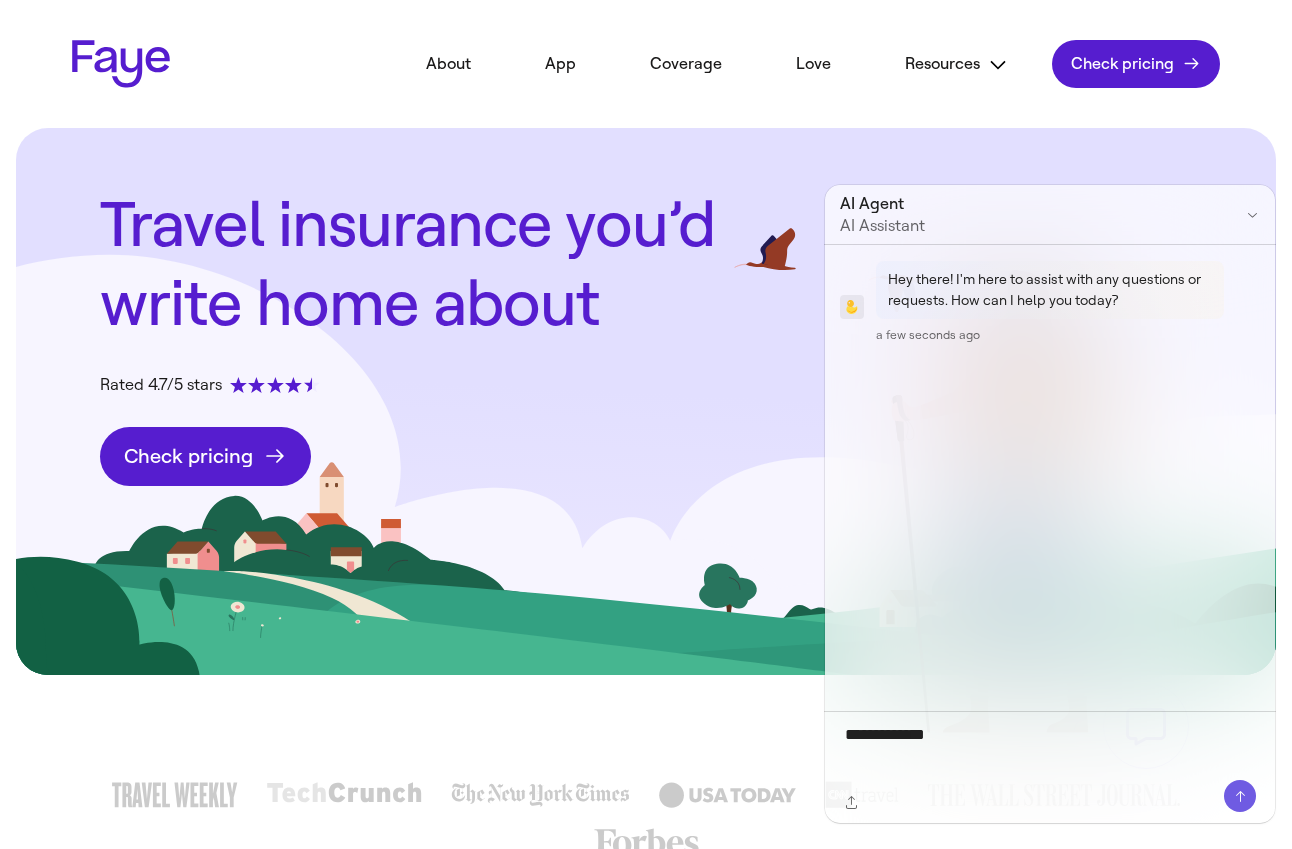 type on "**********" 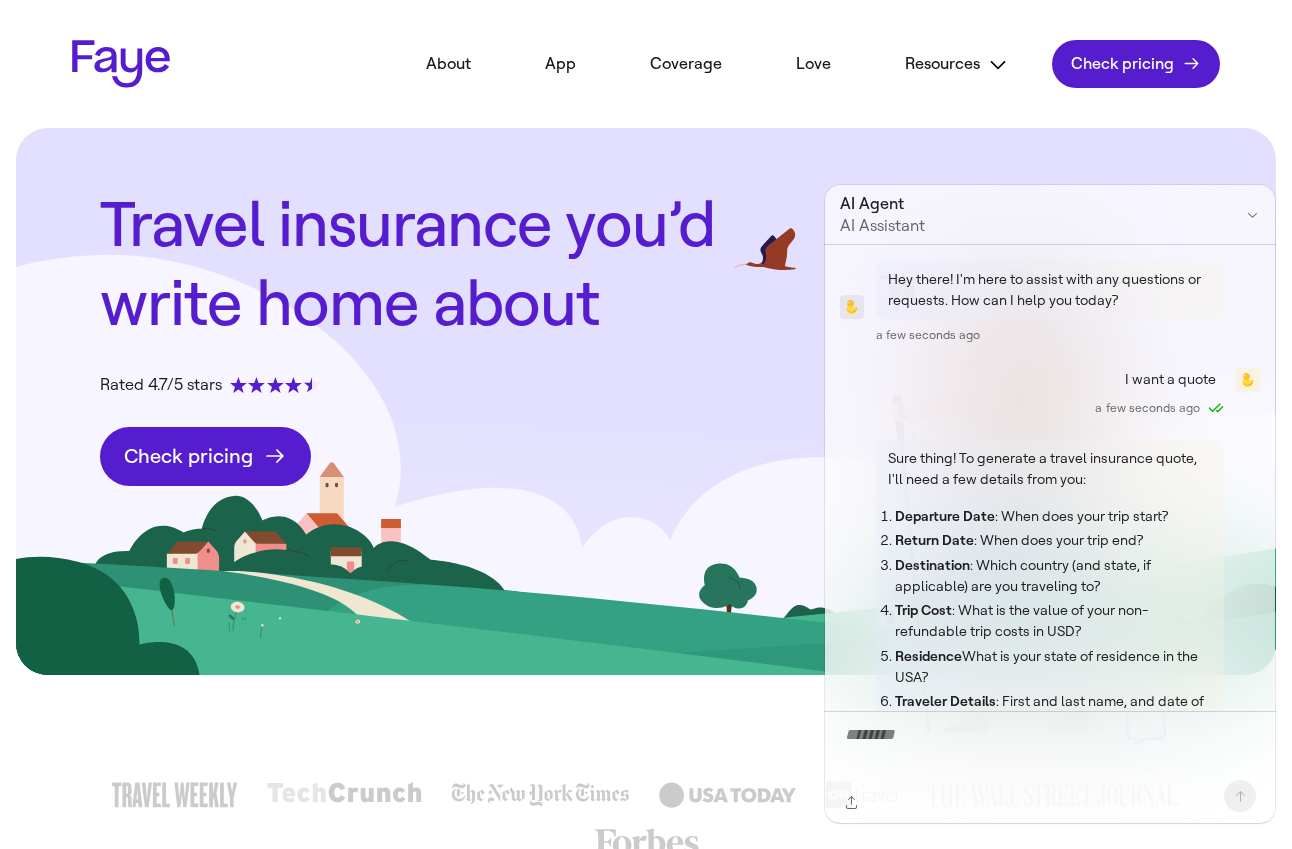 scroll, scrollTop: 140, scrollLeft: 0, axis: vertical 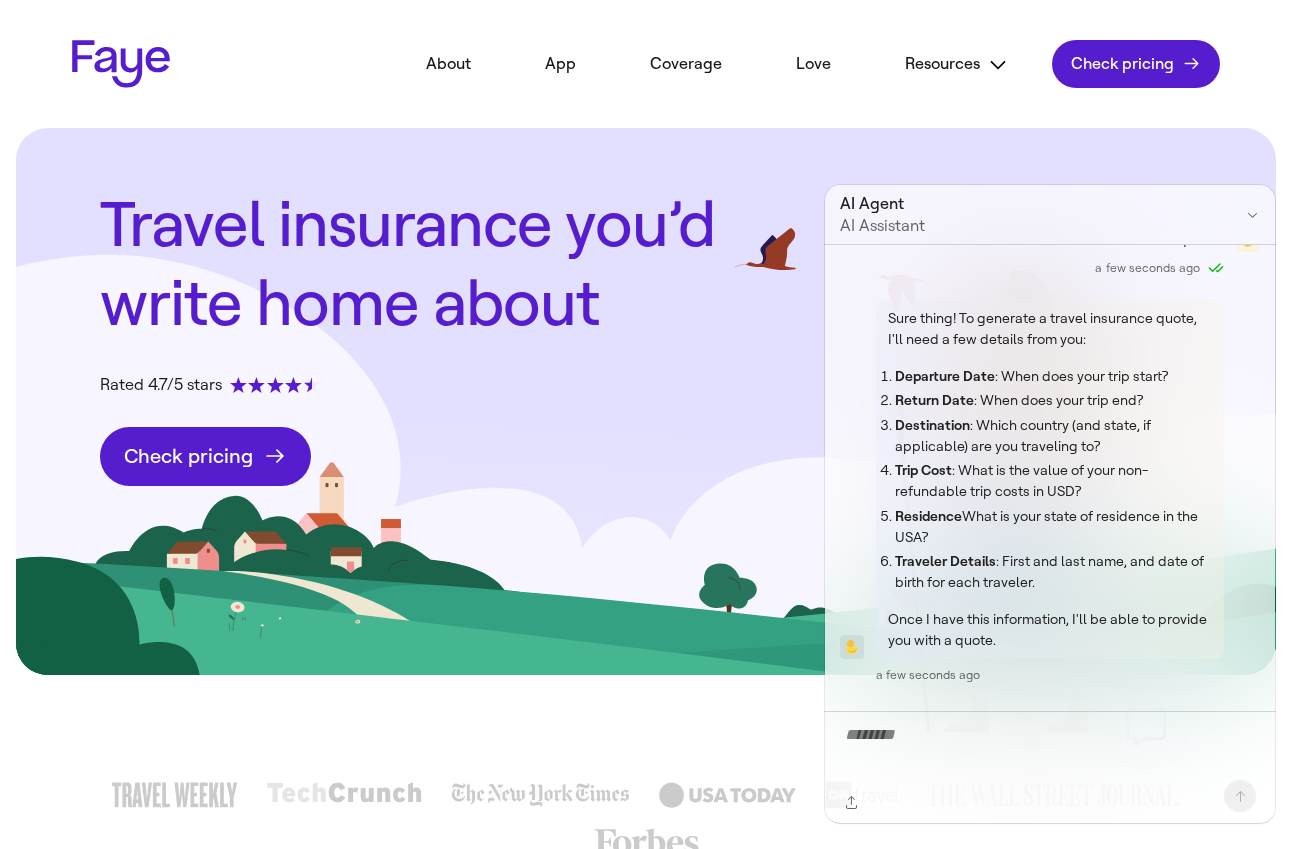 click at bounding box center [1030, 756] 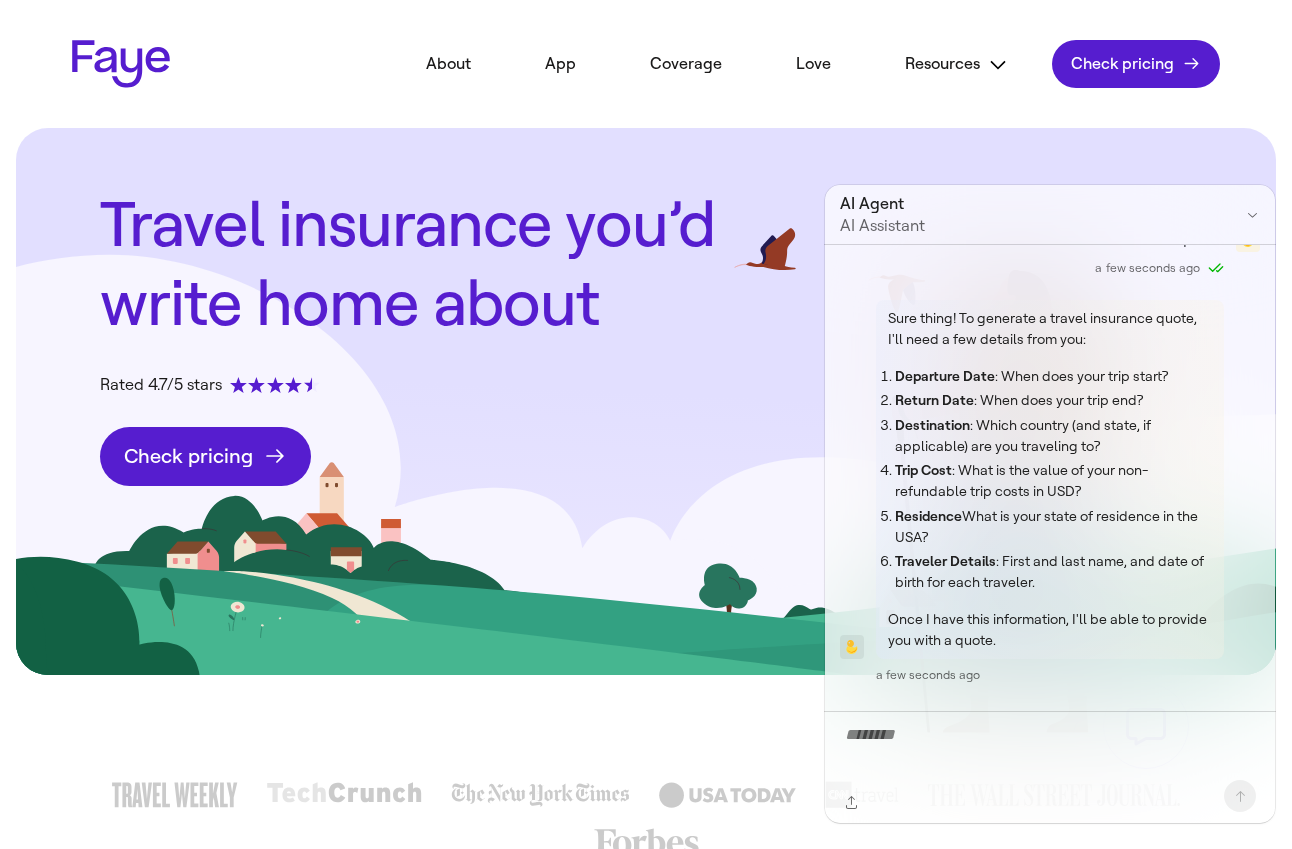 paste on "**********" 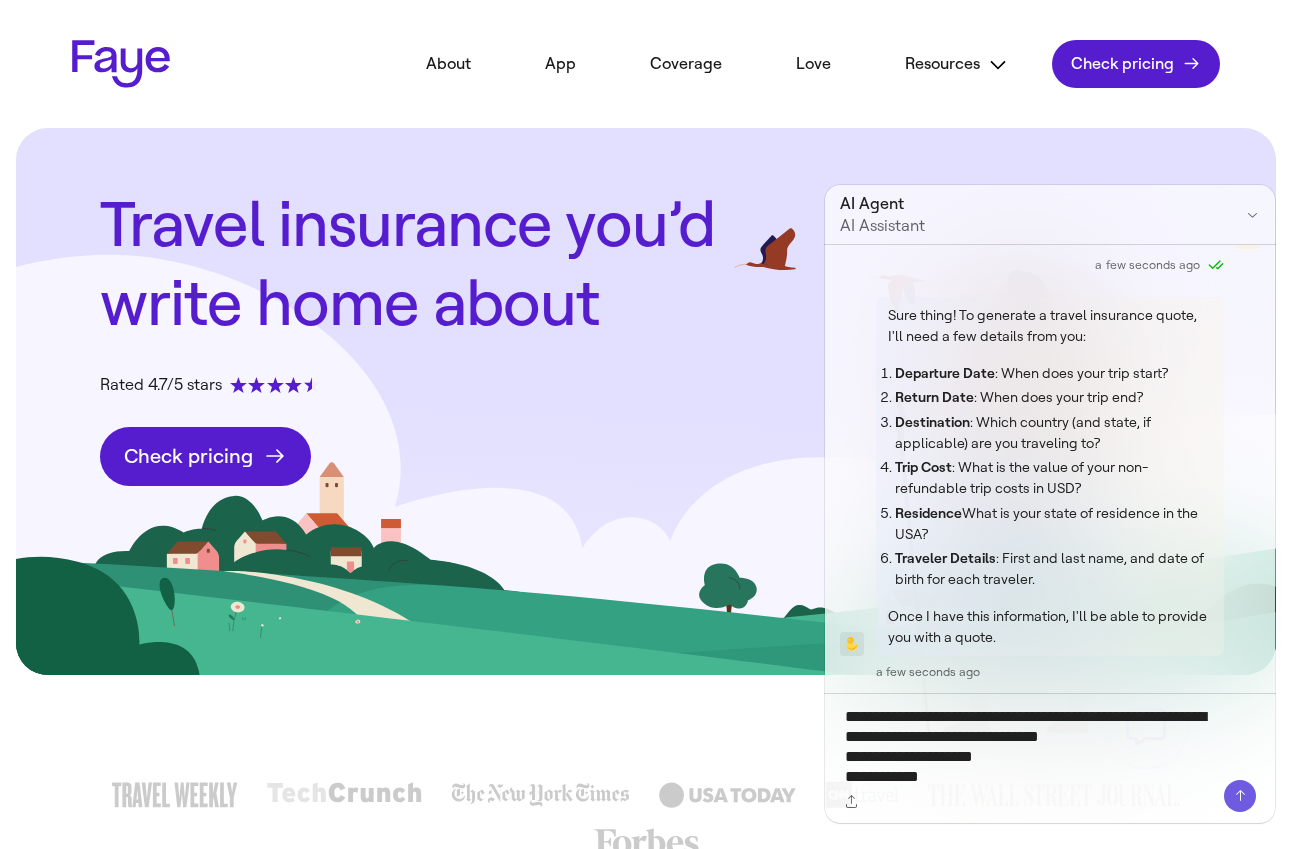 type 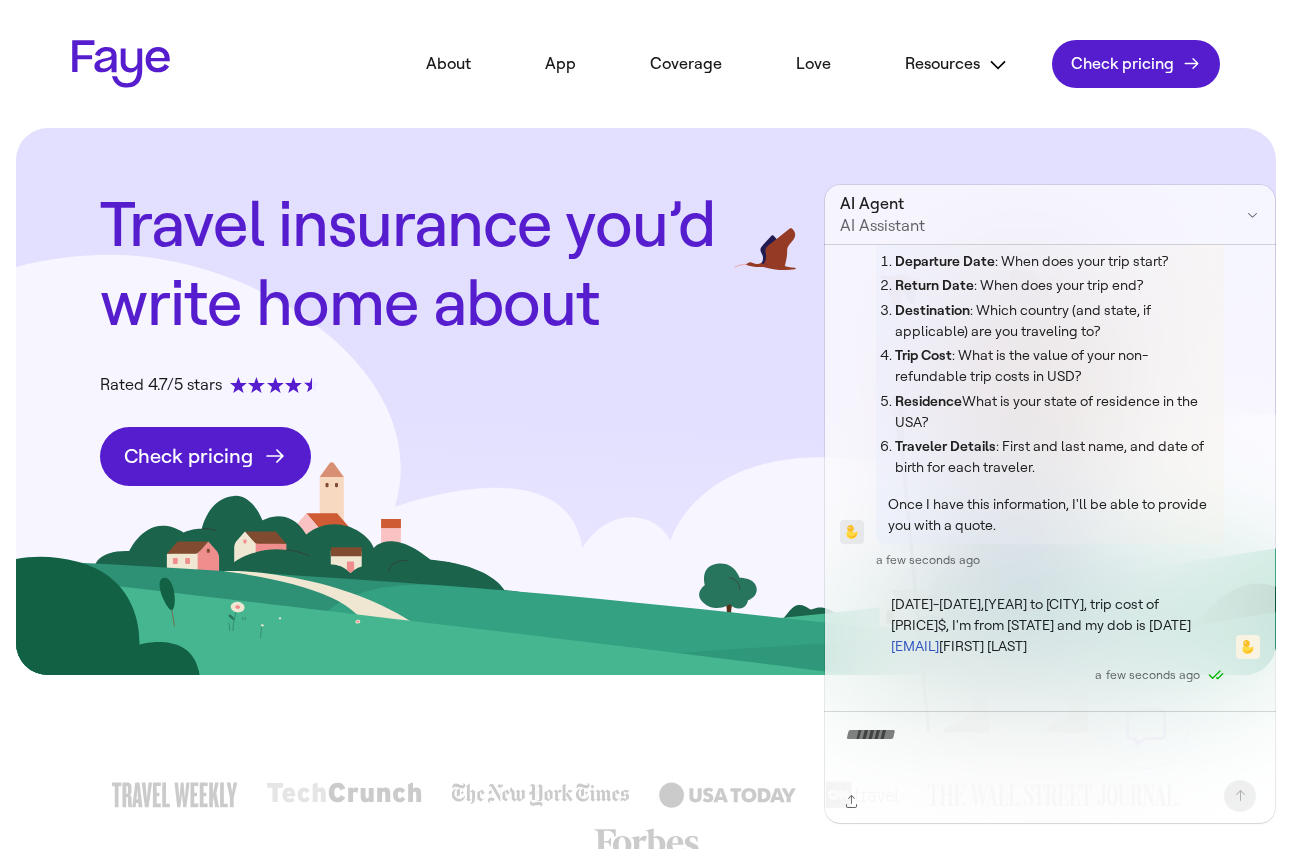 scroll, scrollTop: 529, scrollLeft: 0, axis: vertical 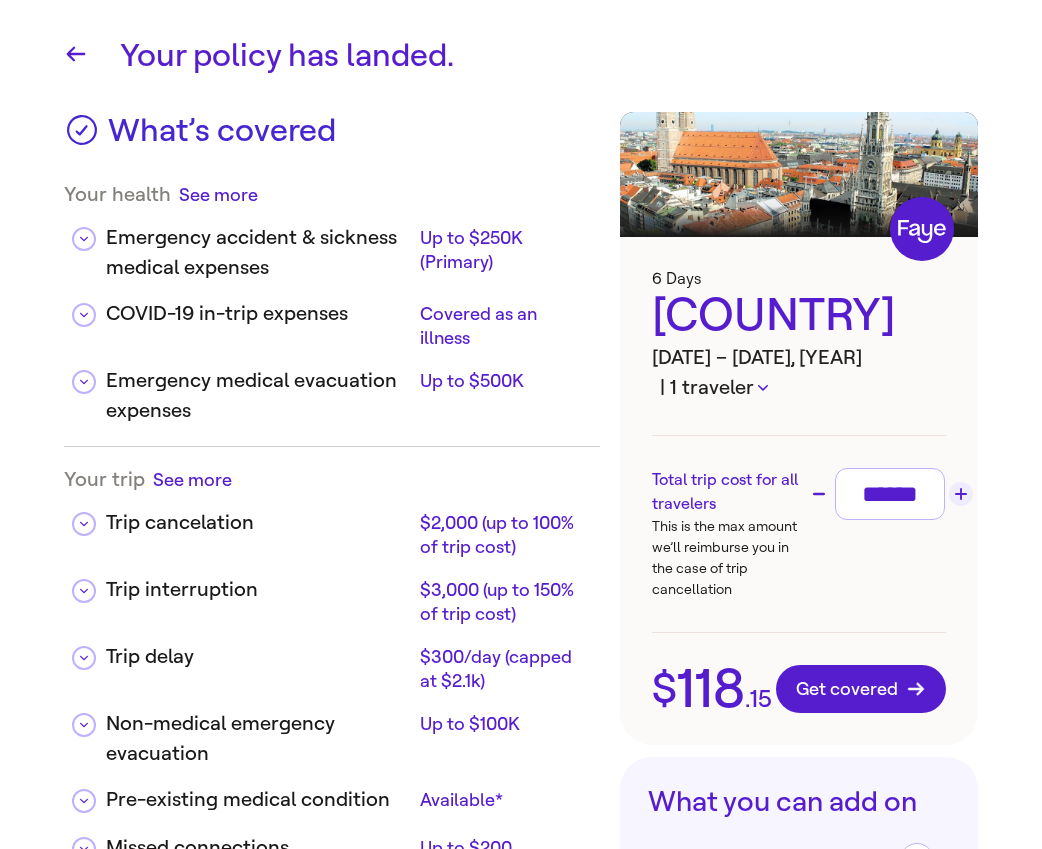 click 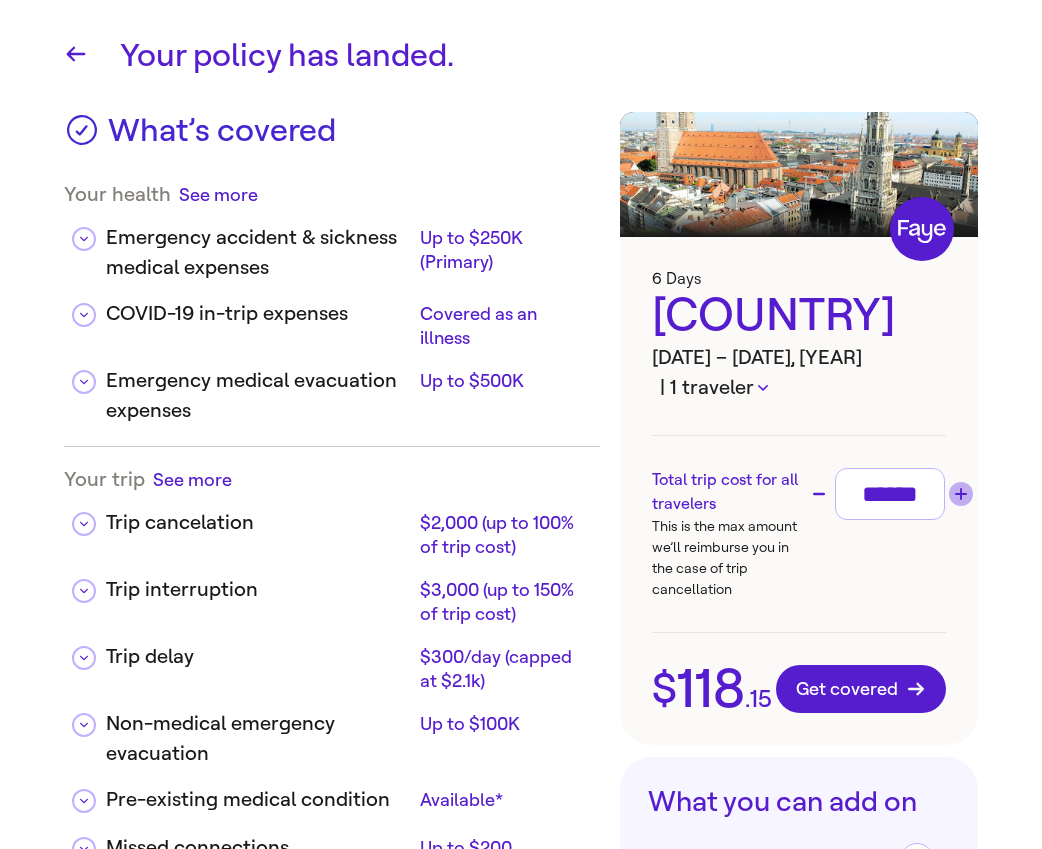 click 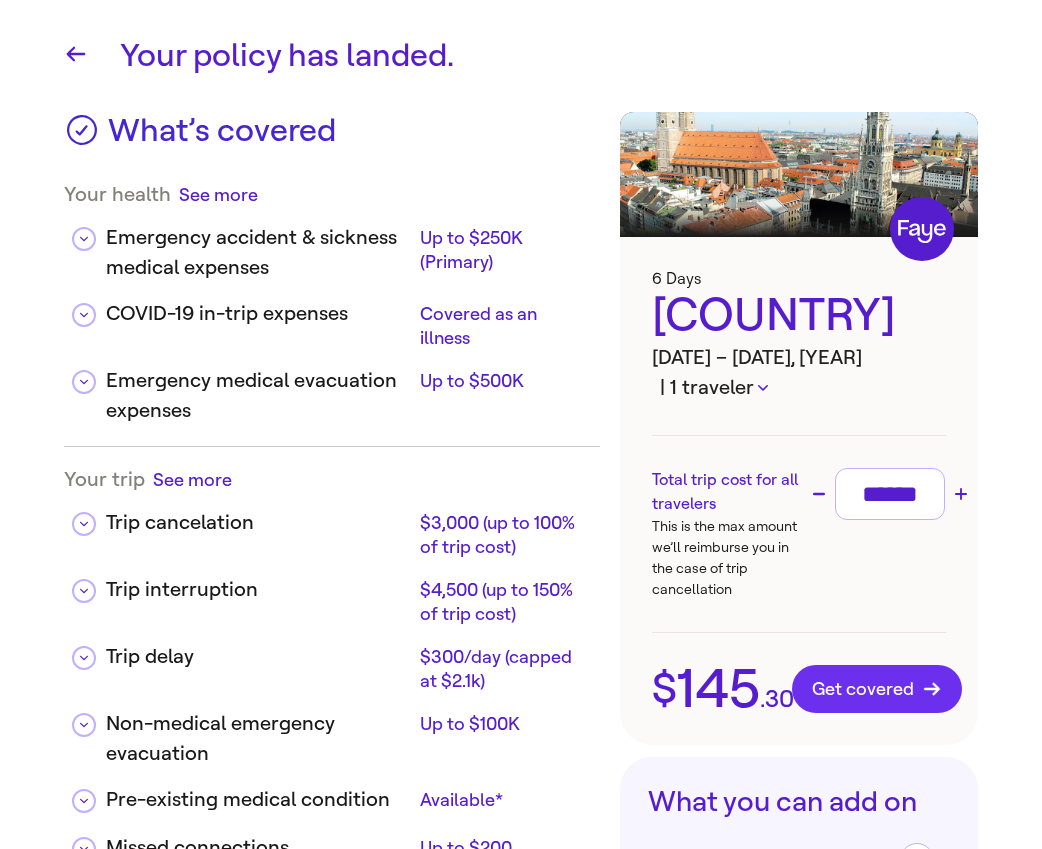 click on "Get covered" at bounding box center (877, 689) 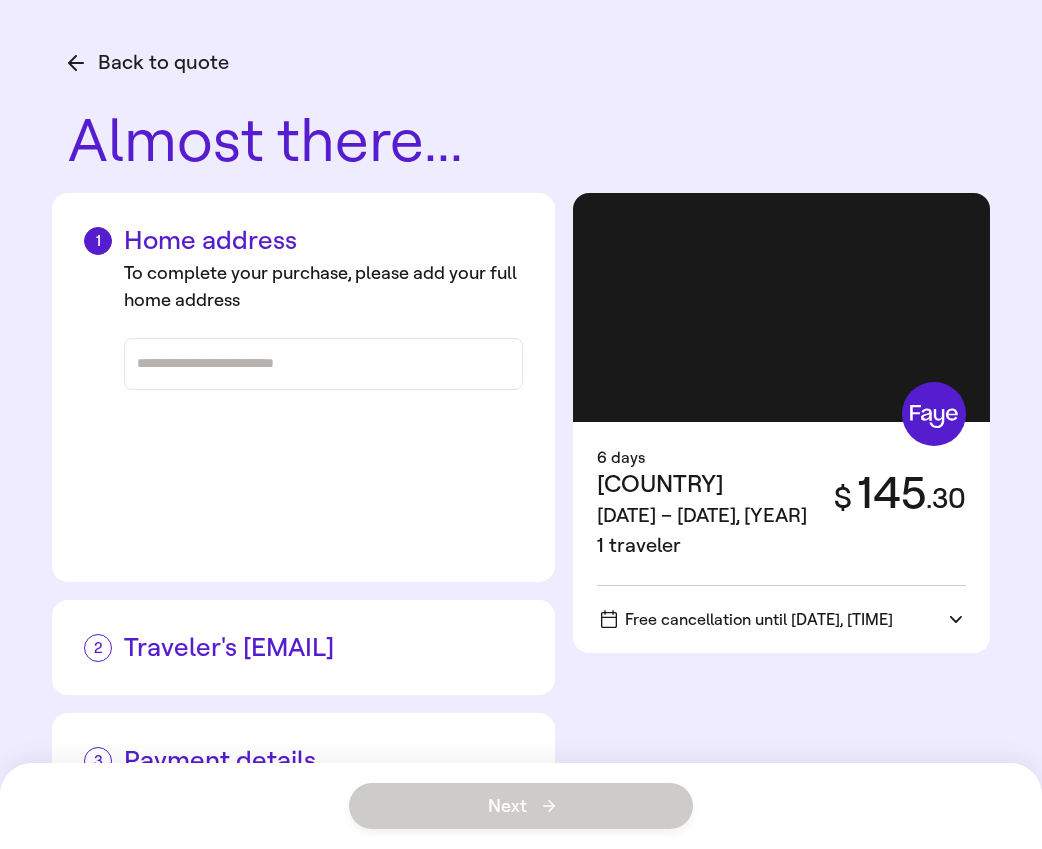scroll, scrollTop: 0, scrollLeft: 0, axis: both 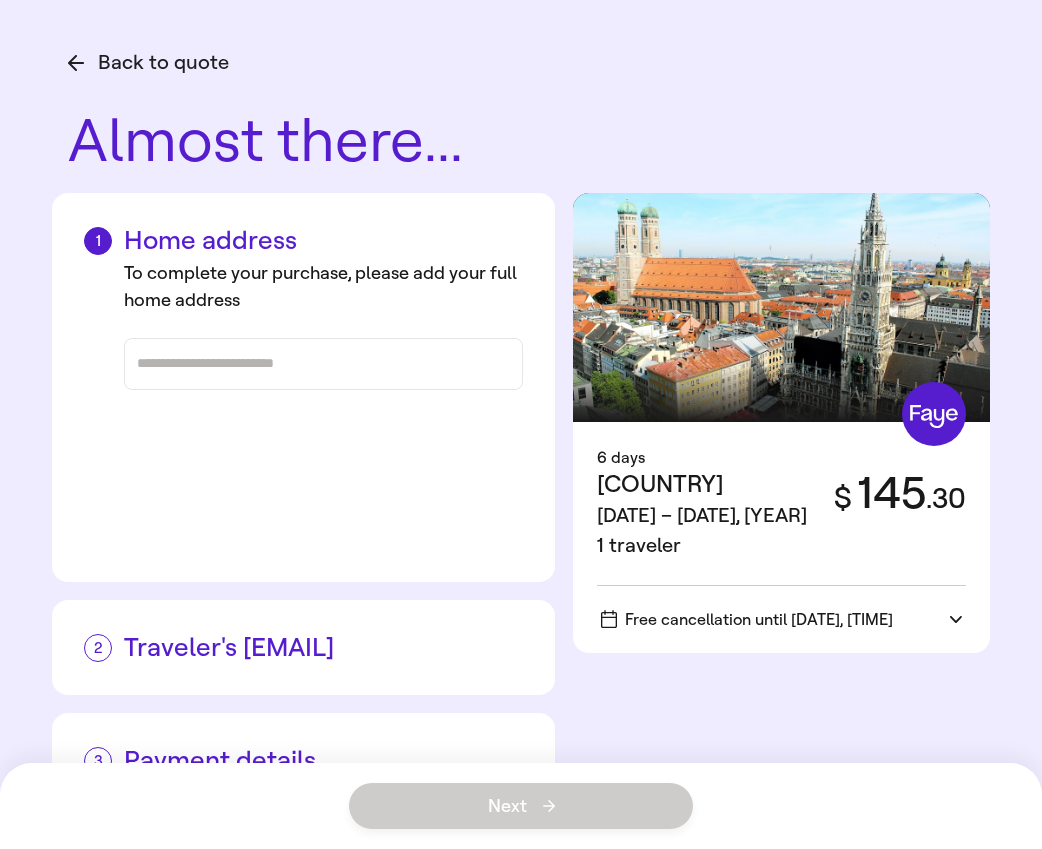 click at bounding box center [323, 364] 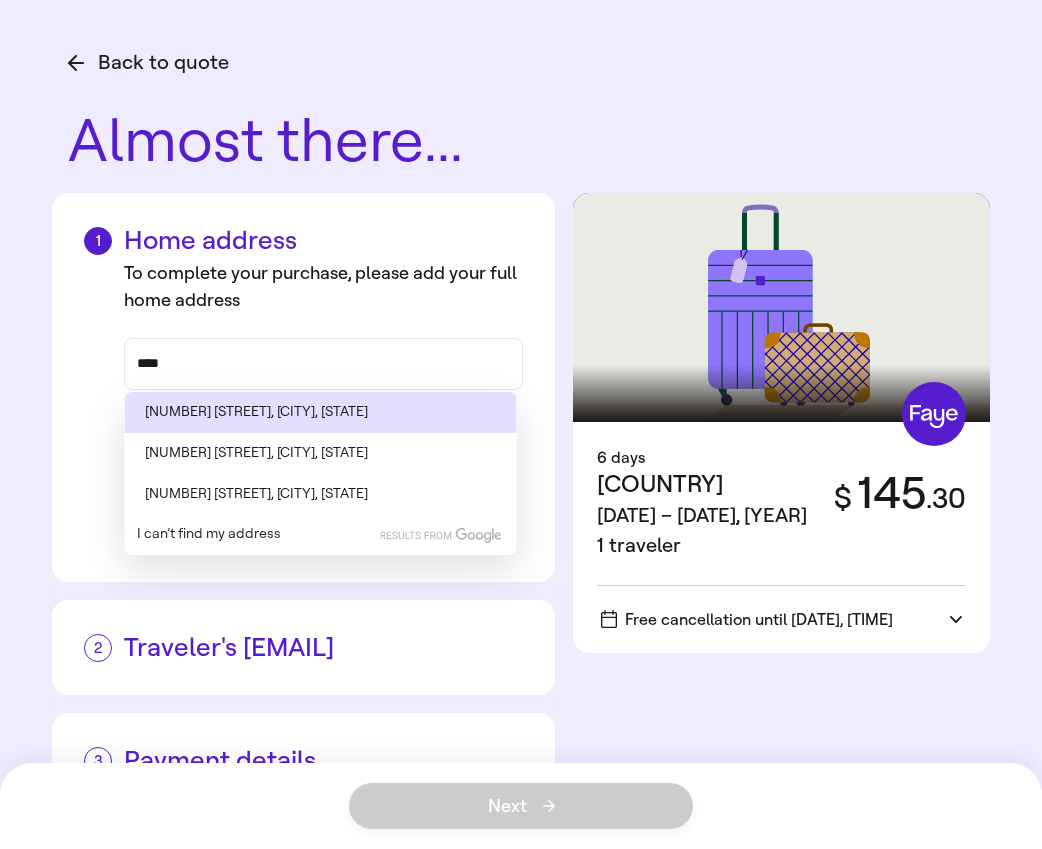 click on "45 E North St, Cortez, CO" at bounding box center [321, 412] 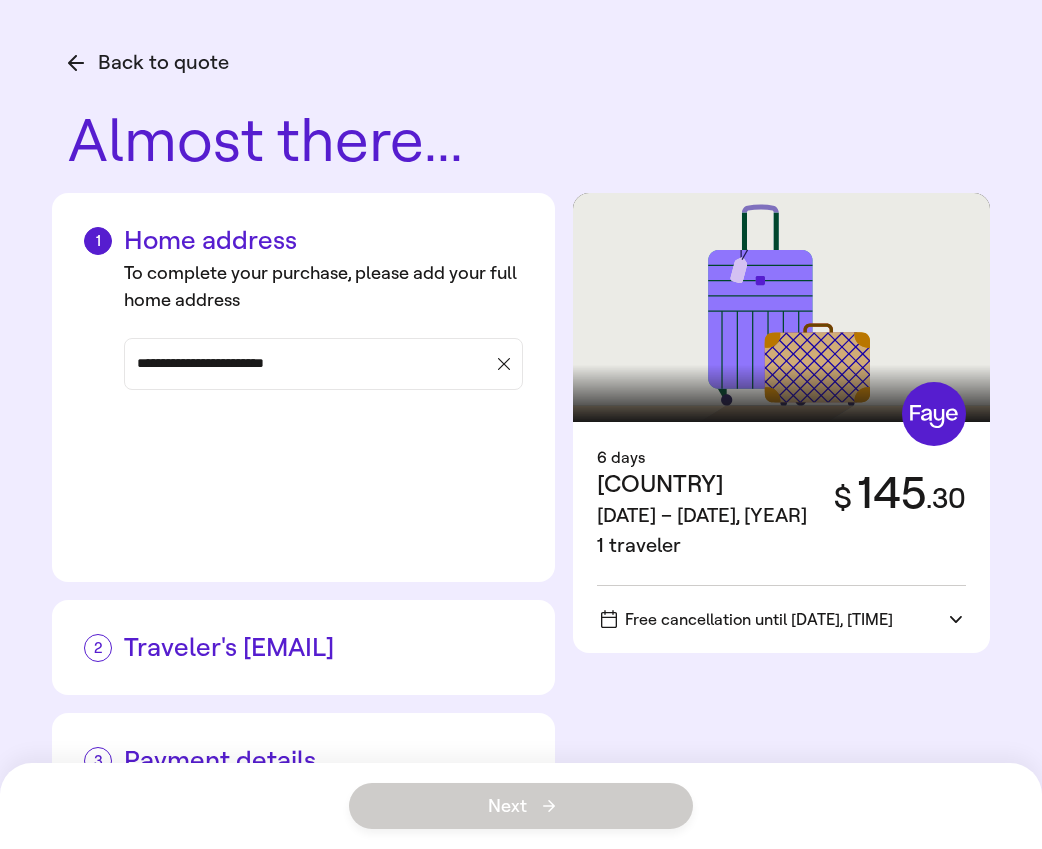type on "**********" 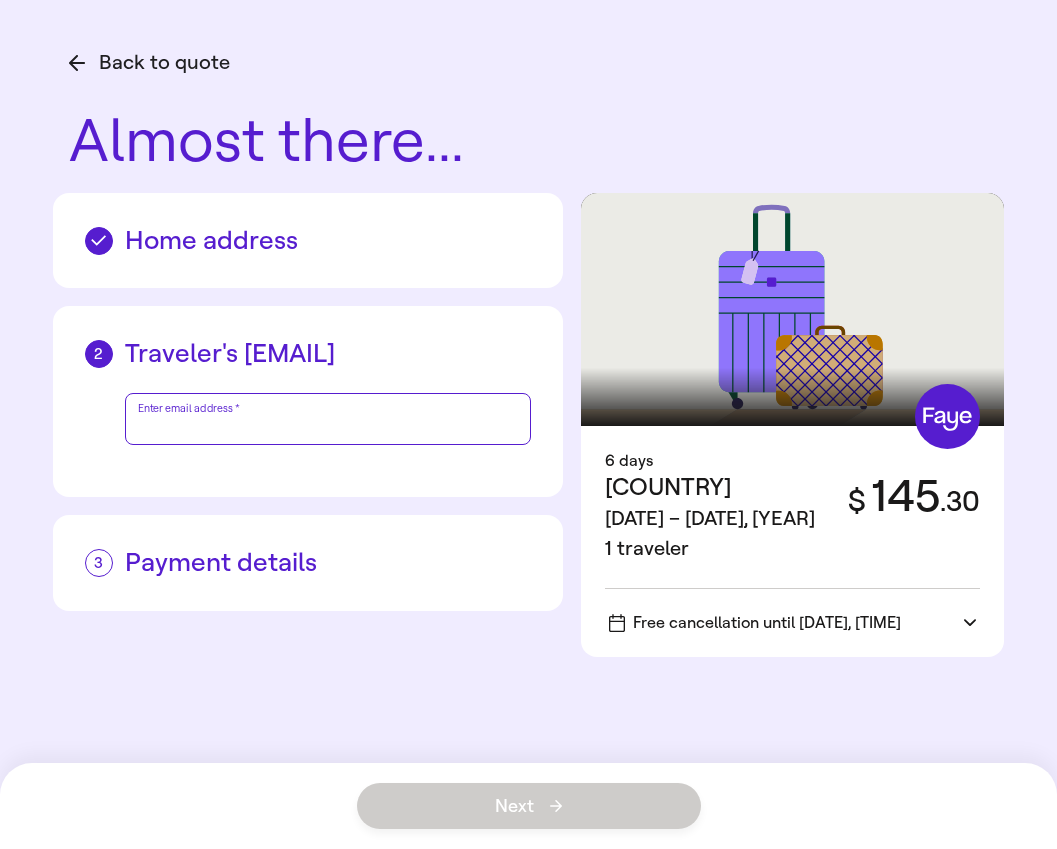 click on "Enter email address   *" at bounding box center (328, 419) 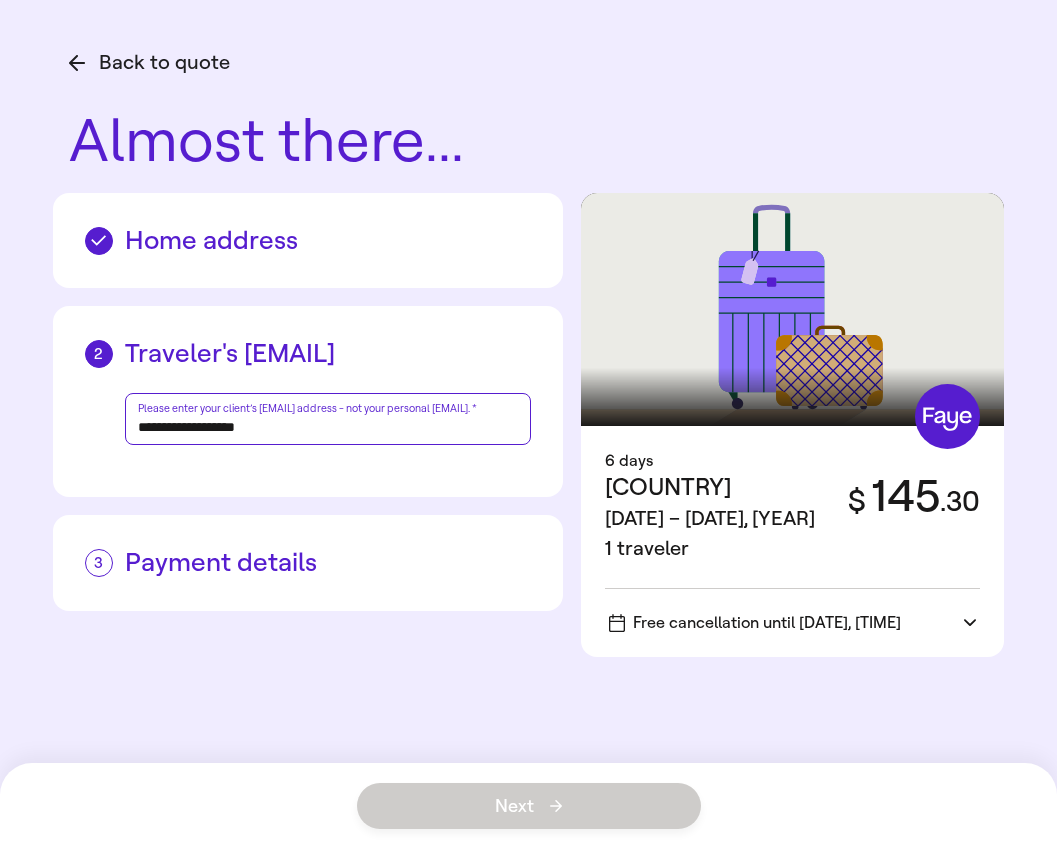 click on "**********" at bounding box center [328, 419] 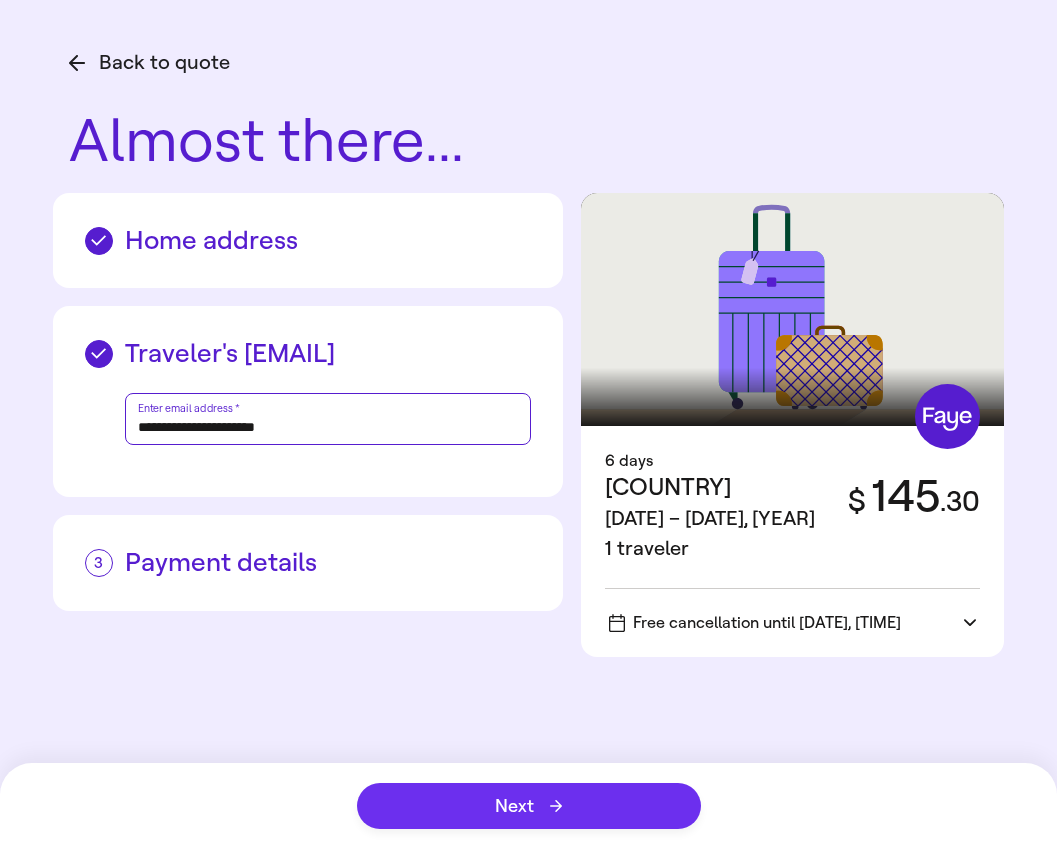 type on "**********" 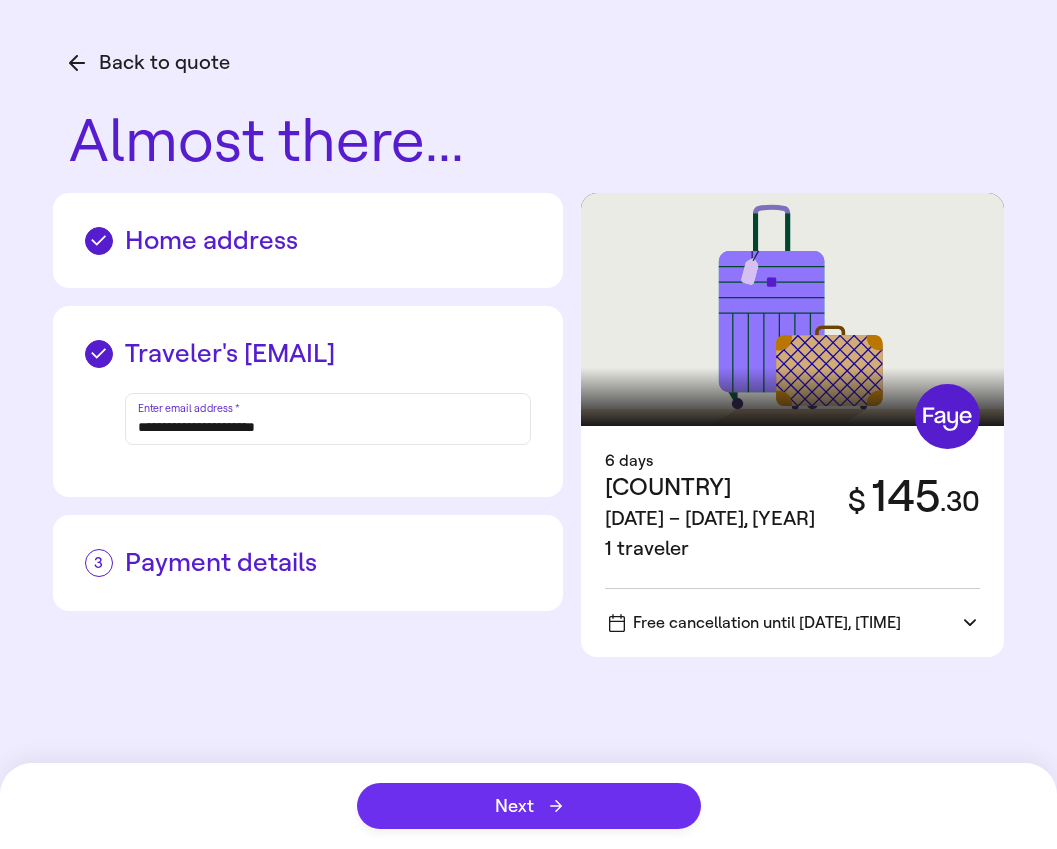 click on "Next" at bounding box center [529, 806] 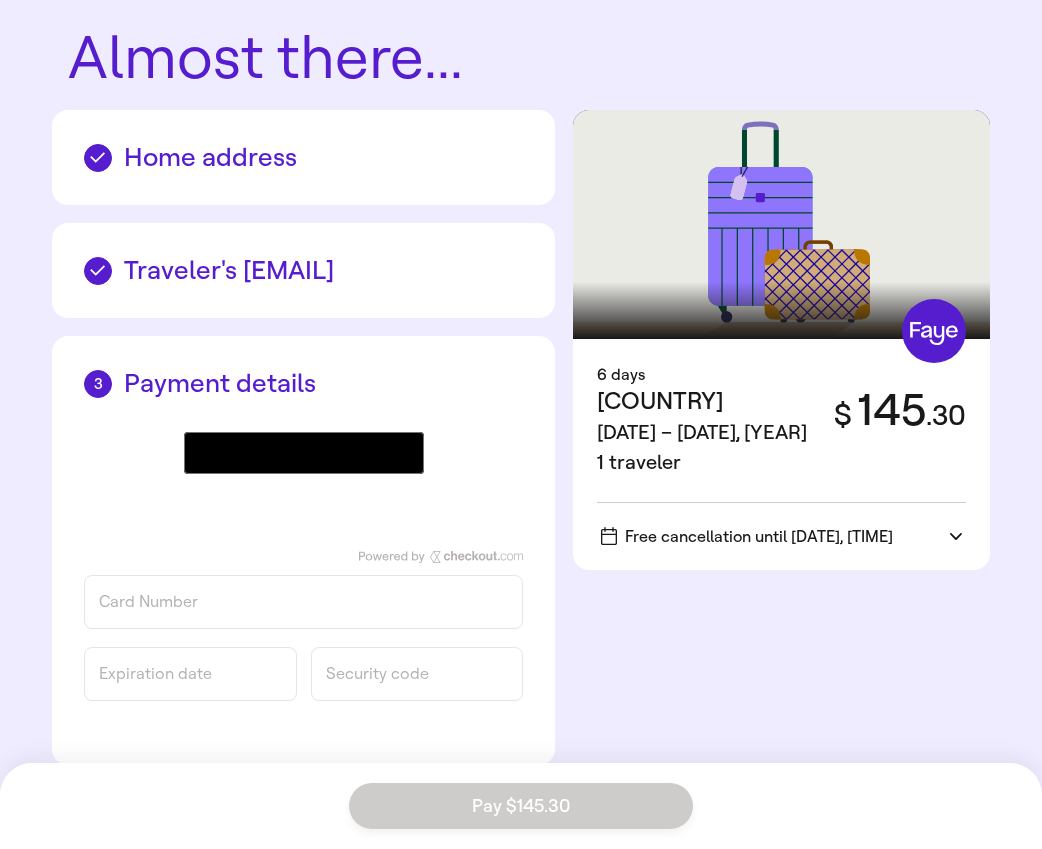 scroll, scrollTop: 102, scrollLeft: 0, axis: vertical 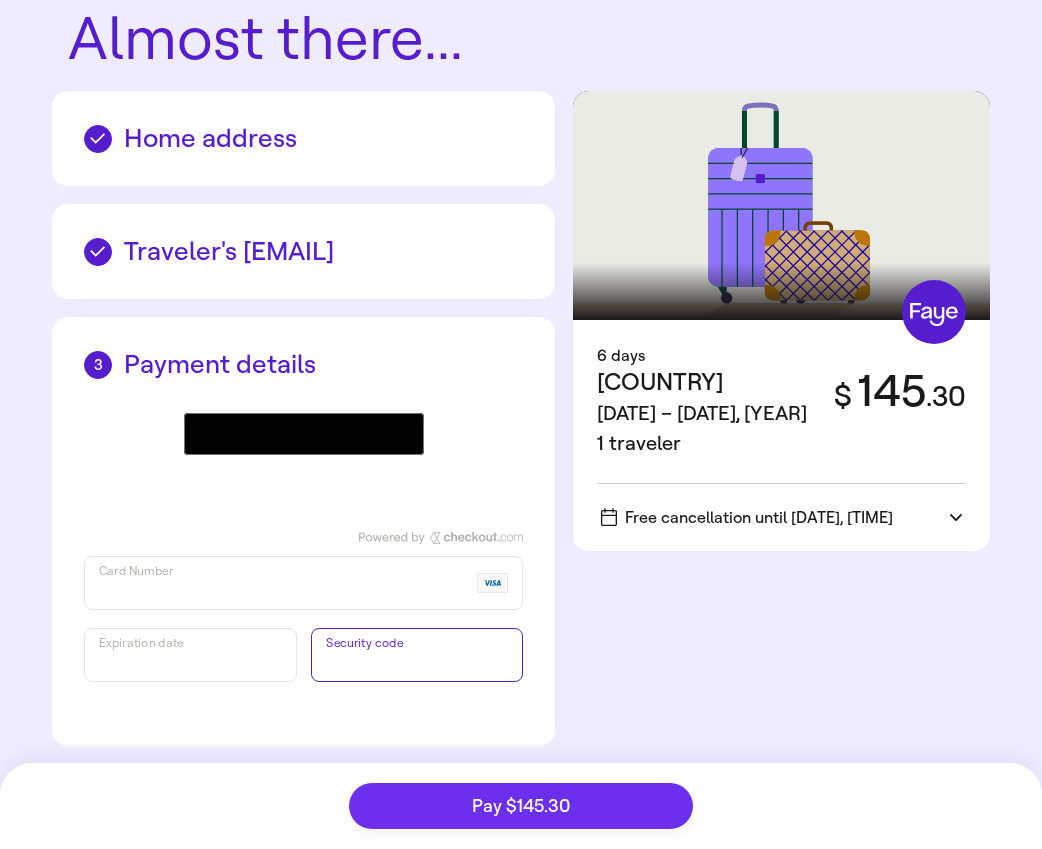 click on "Pay $145.30" at bounding box center (521, 806) 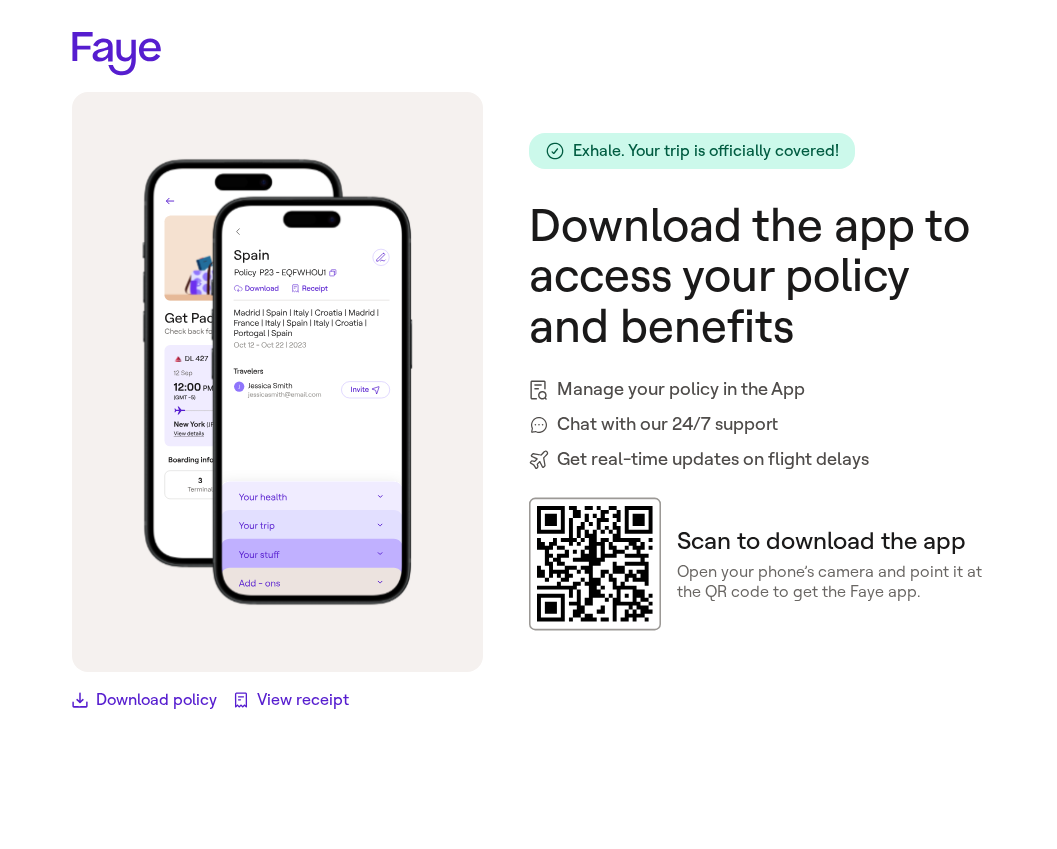 scroll, scrollTop: 0, scrollLeft: 0, axis: both 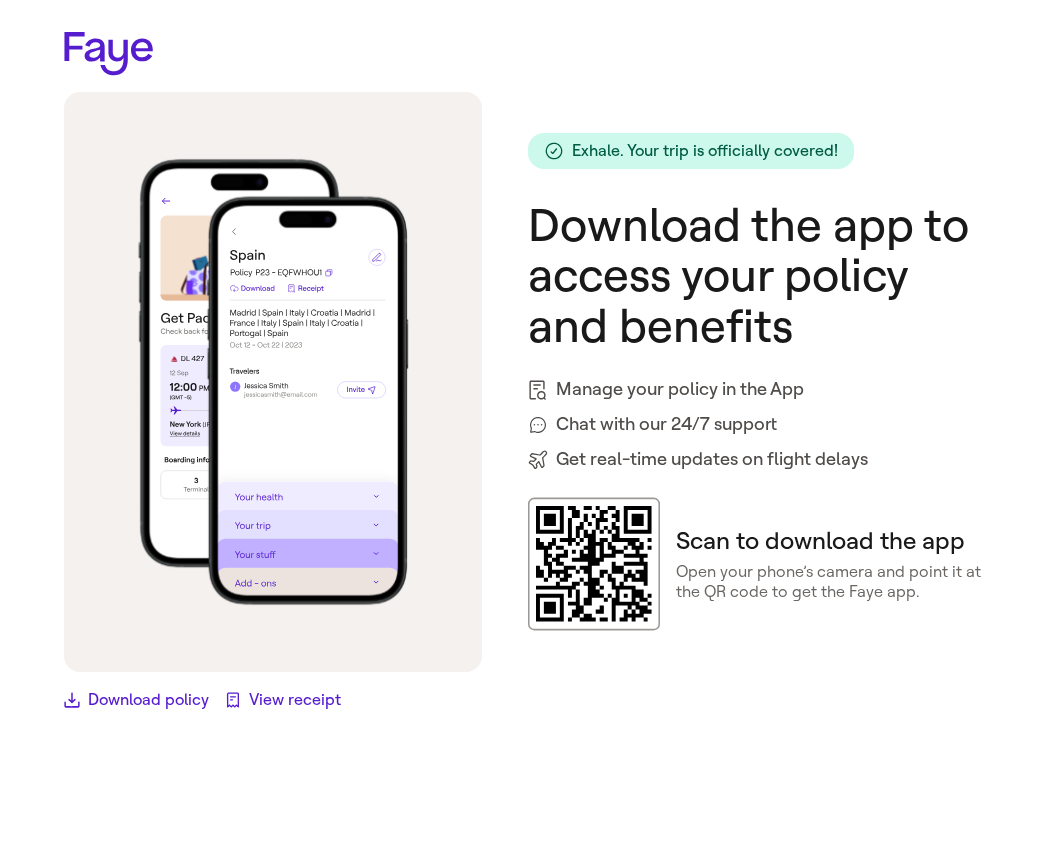 drag, startPoint x: 70, startPoint y: 701, endPoint x: 83, endPoint y: 702, distance: 13.038404 